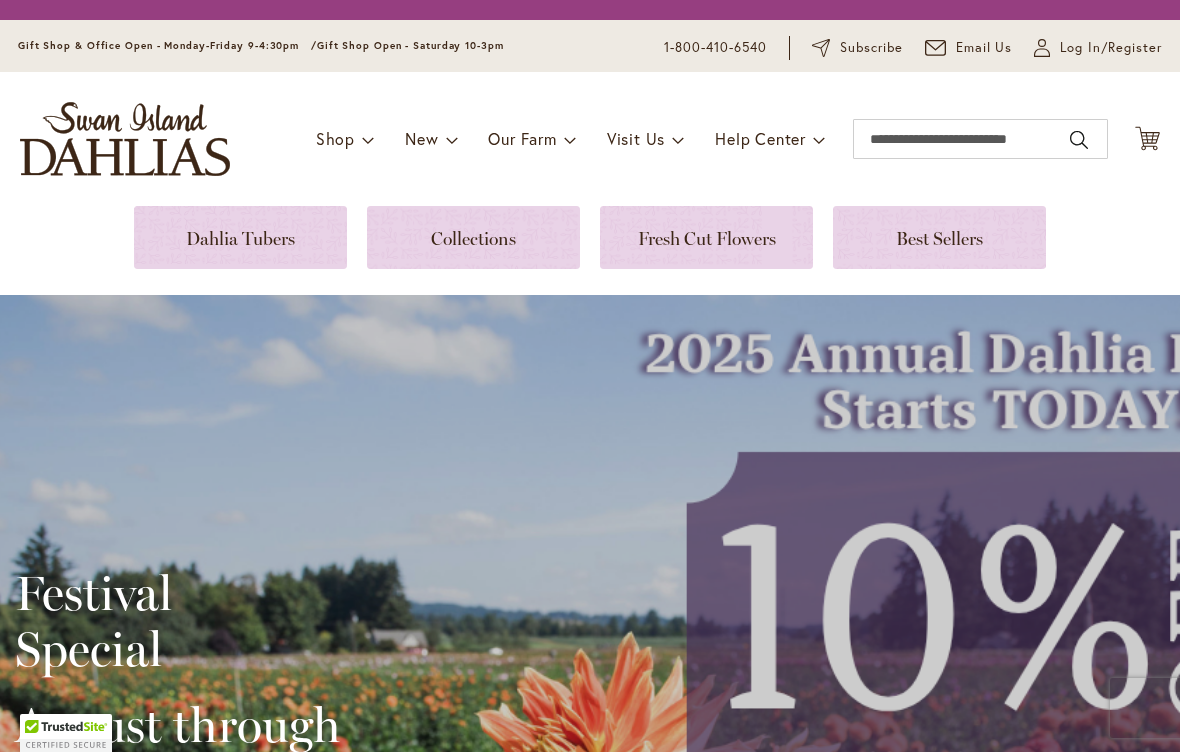 scroll, scrollTop: 0, scrollLeft: 0, axis: both 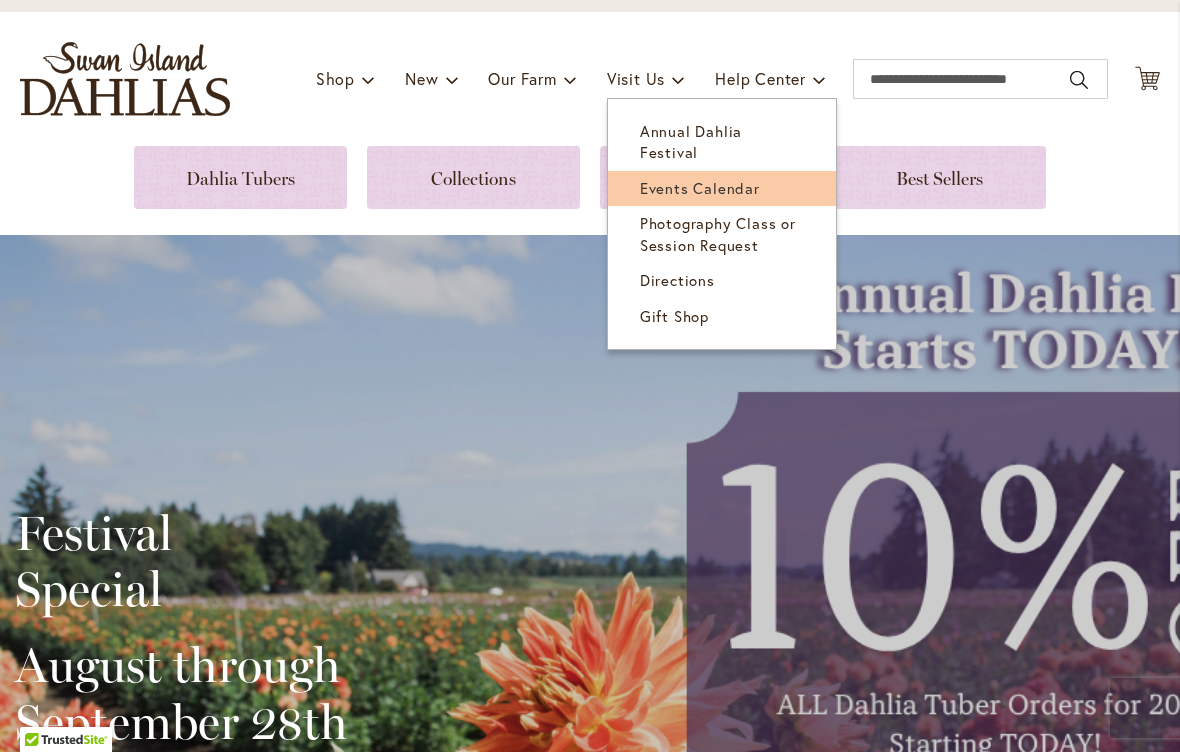click on "Events Calendar" at bounding box center (700, 188) 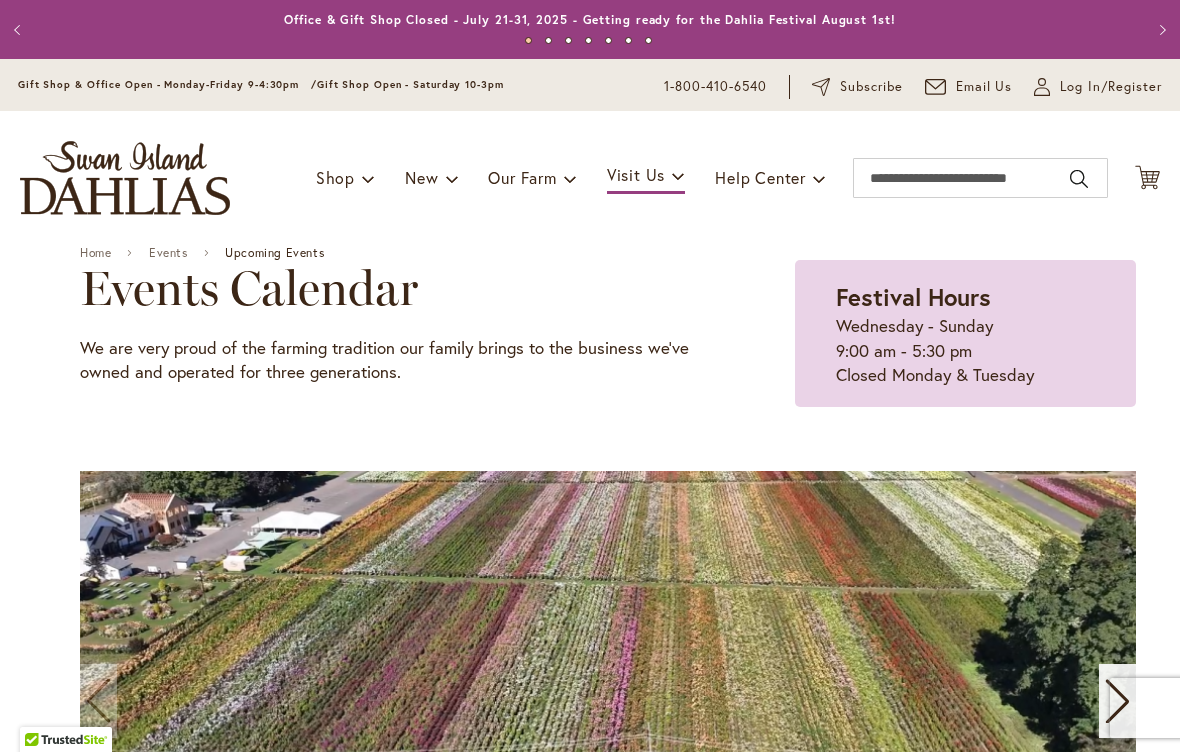 scroll, scrollTop: 0, scrollLeft: 0, axis: both 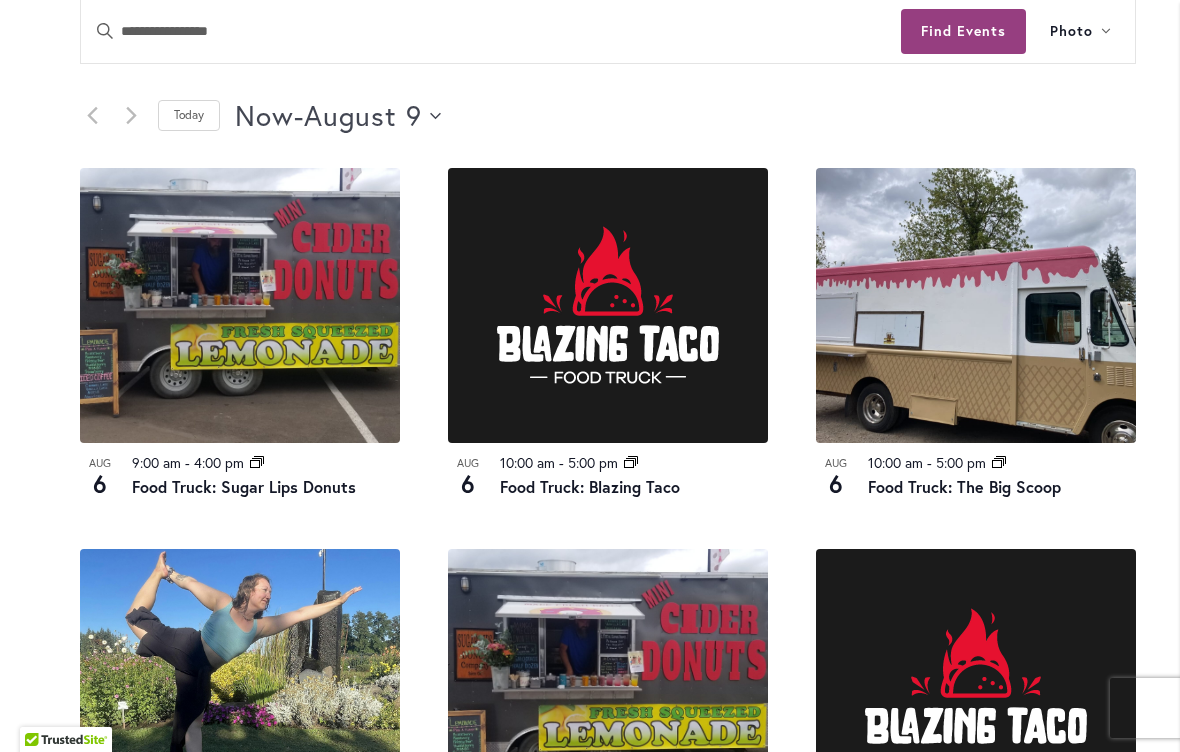 click on "Now
Now
-
8/9/2025
August 9" at bounding box center [338, 116] 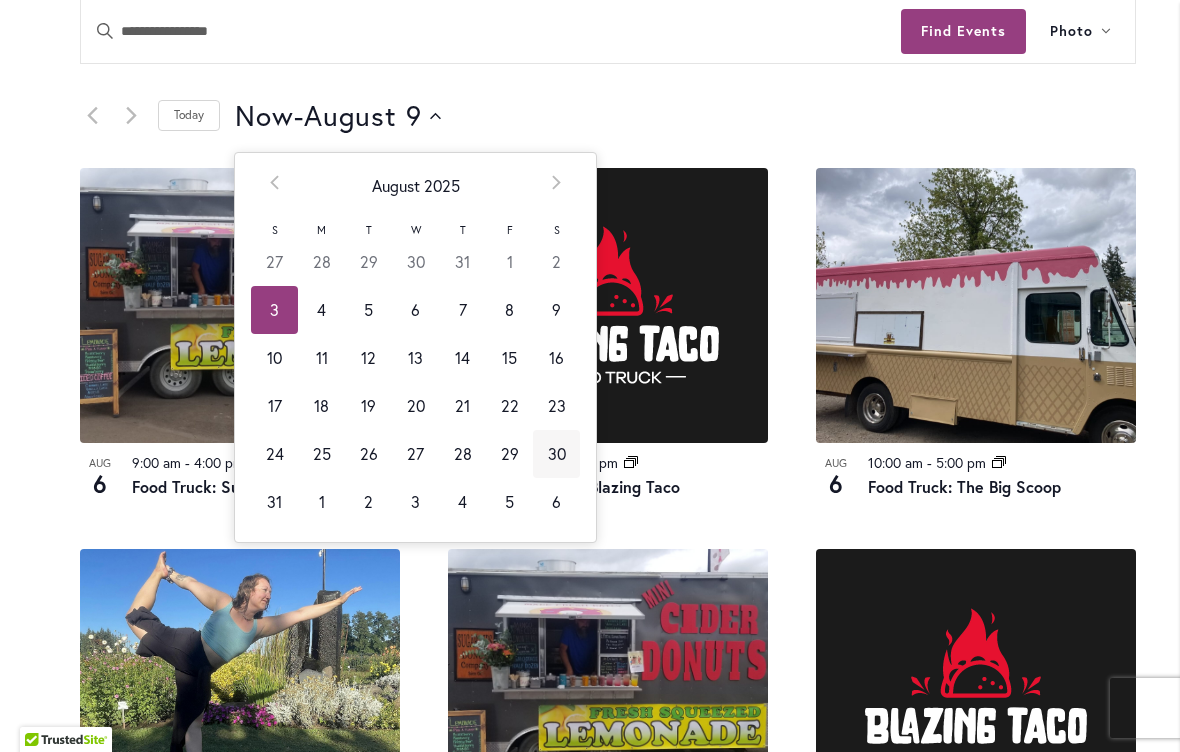 click on "30" at bounding box center [556, 454] 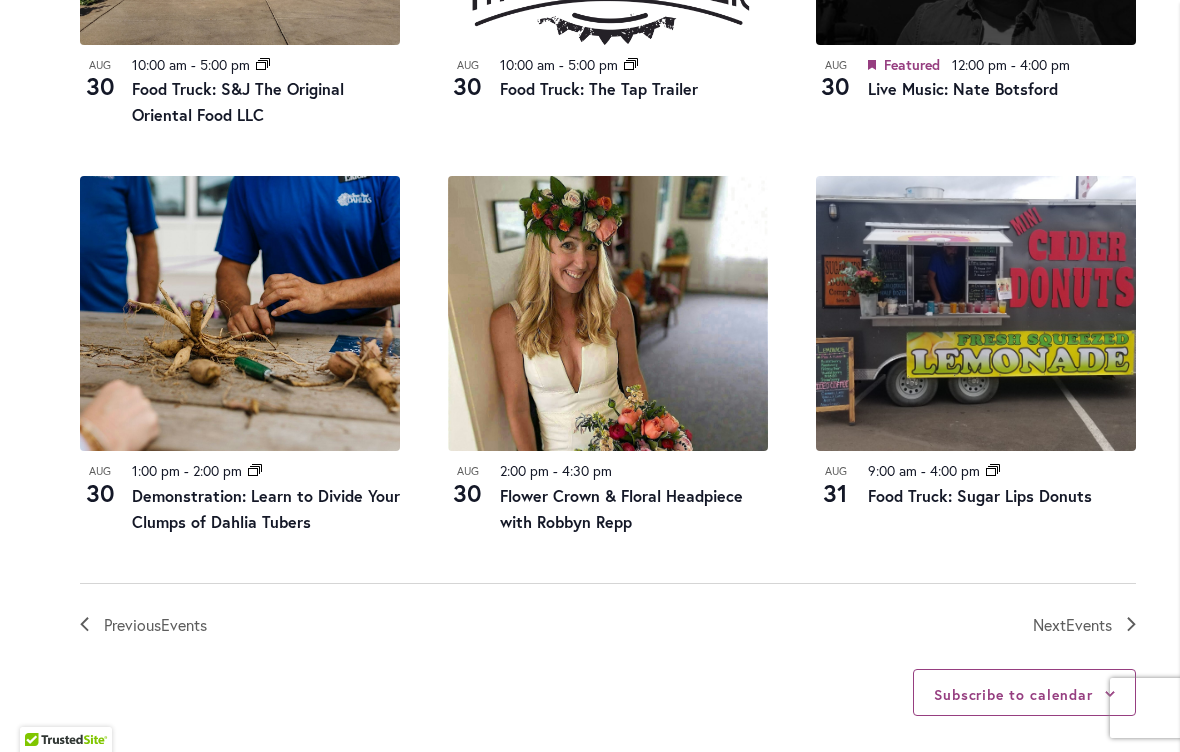 scroll, scrollTop: 2116, scrollLeft: 0, axis: vertical 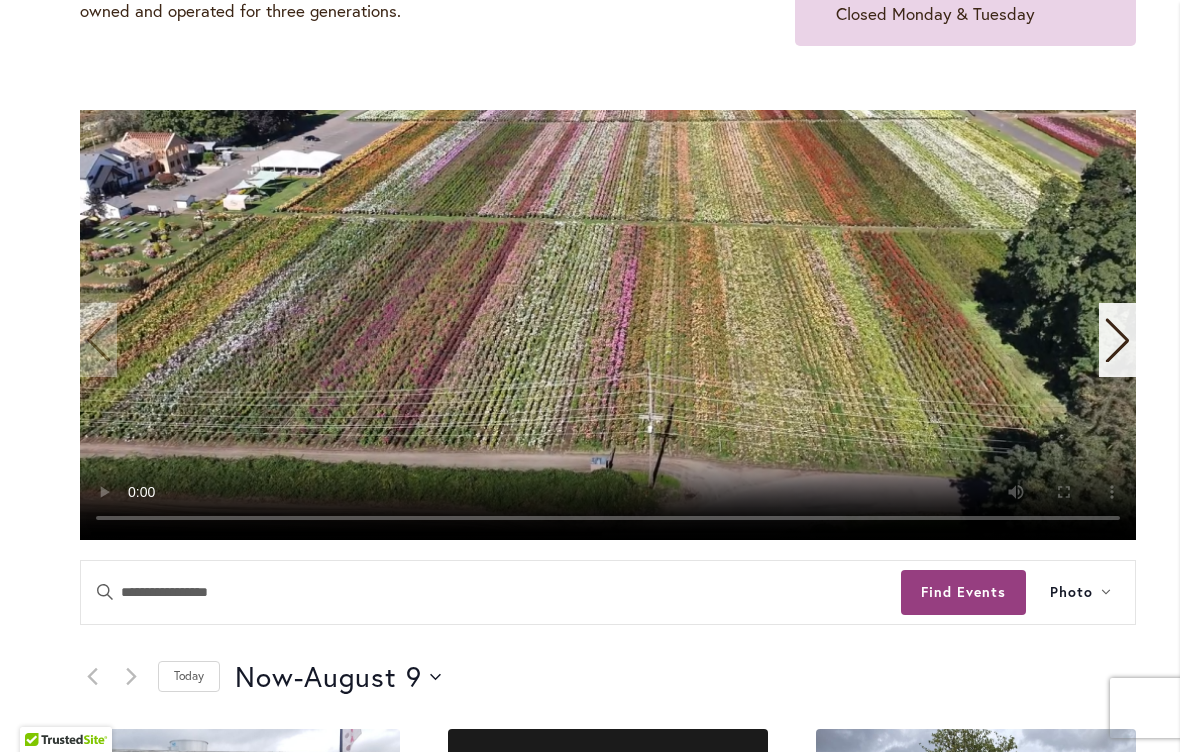 click 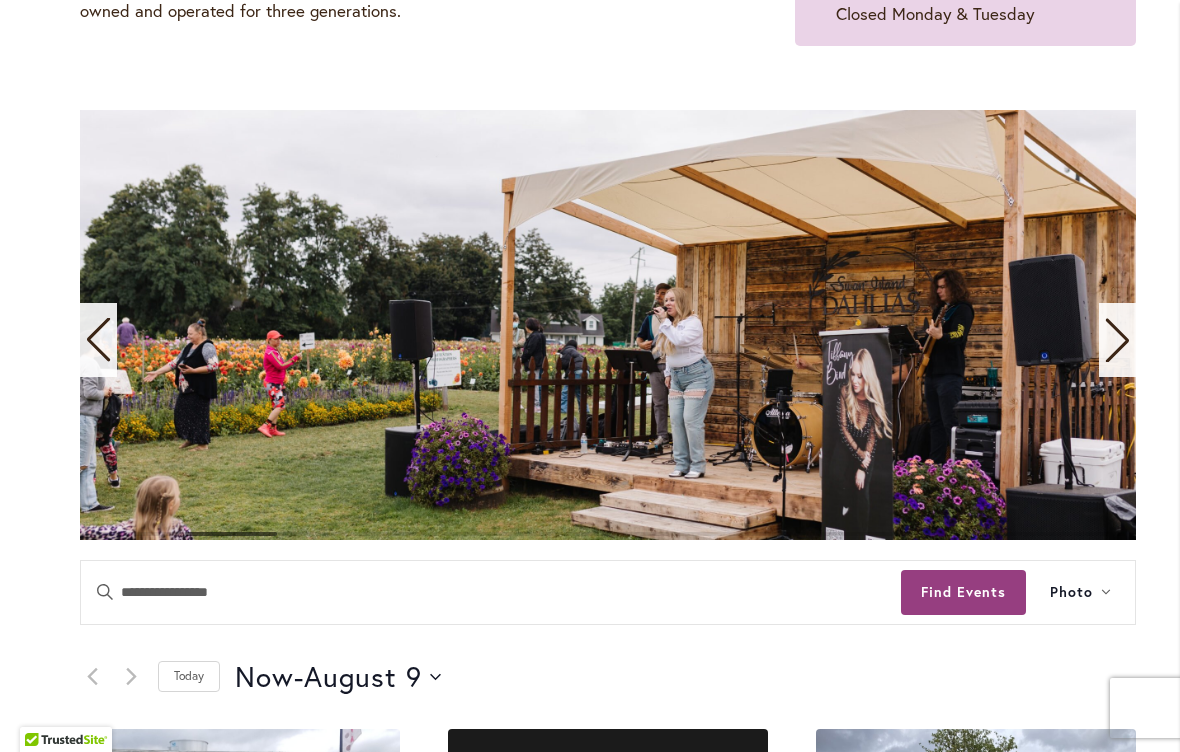 click 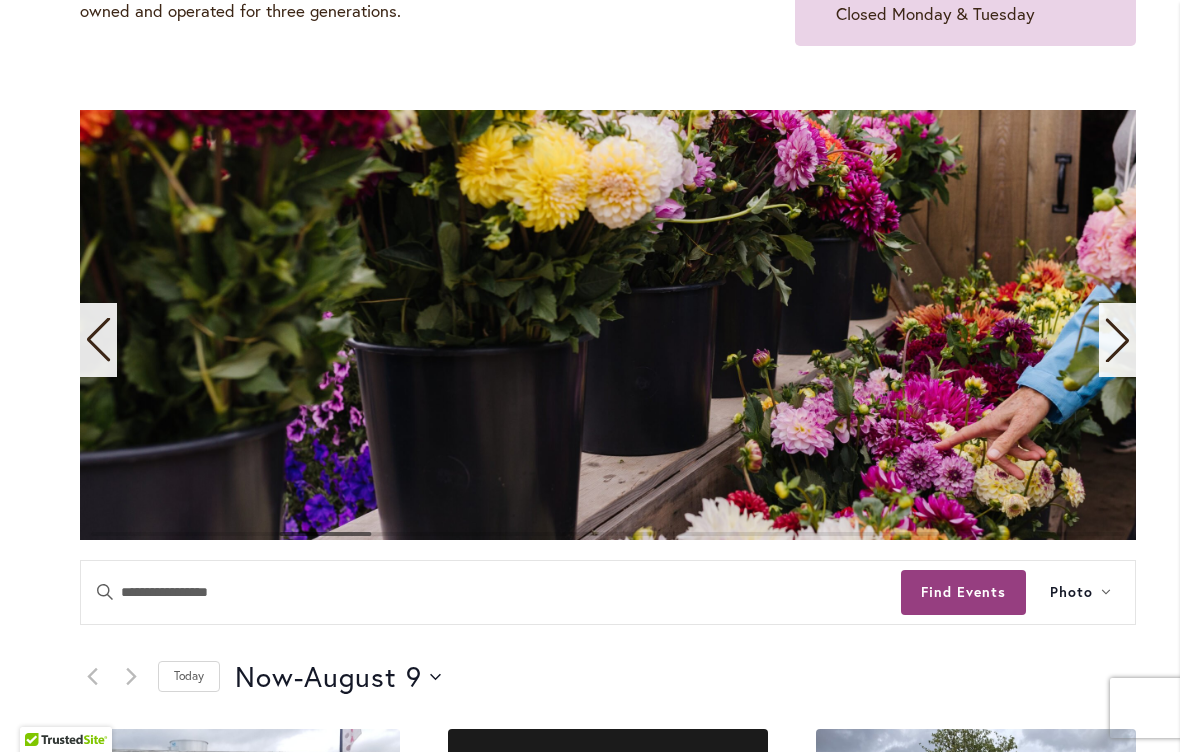 click 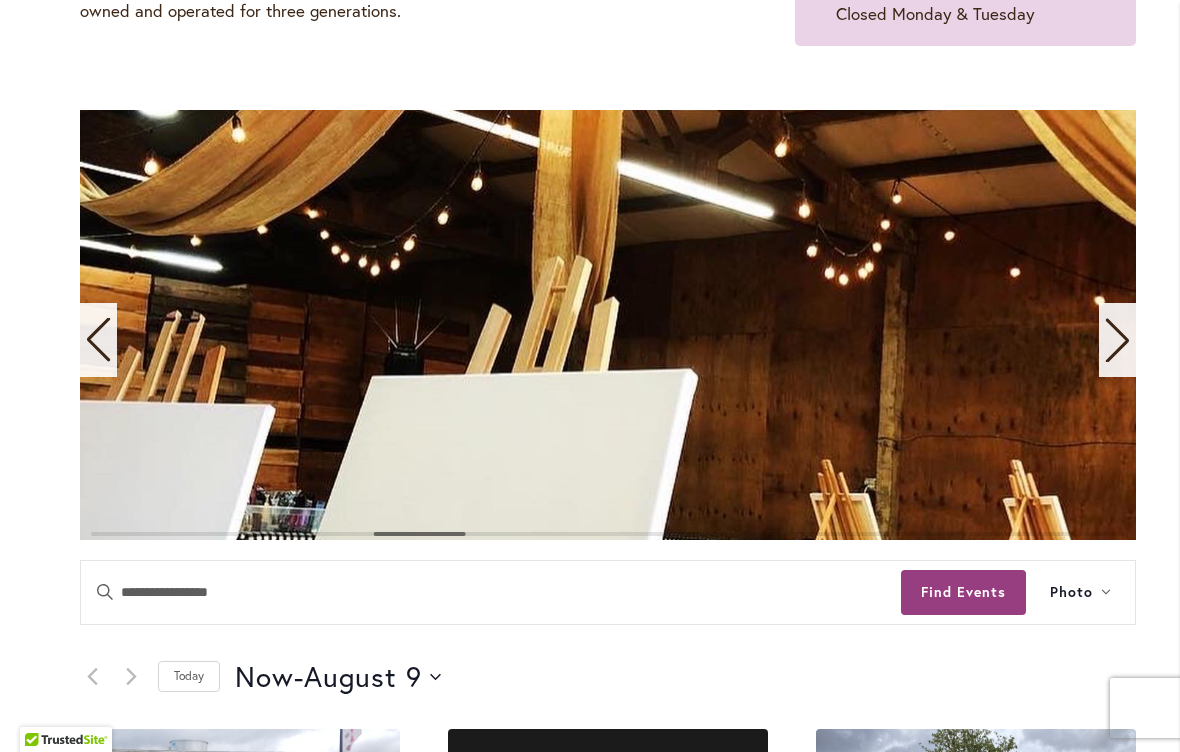 click 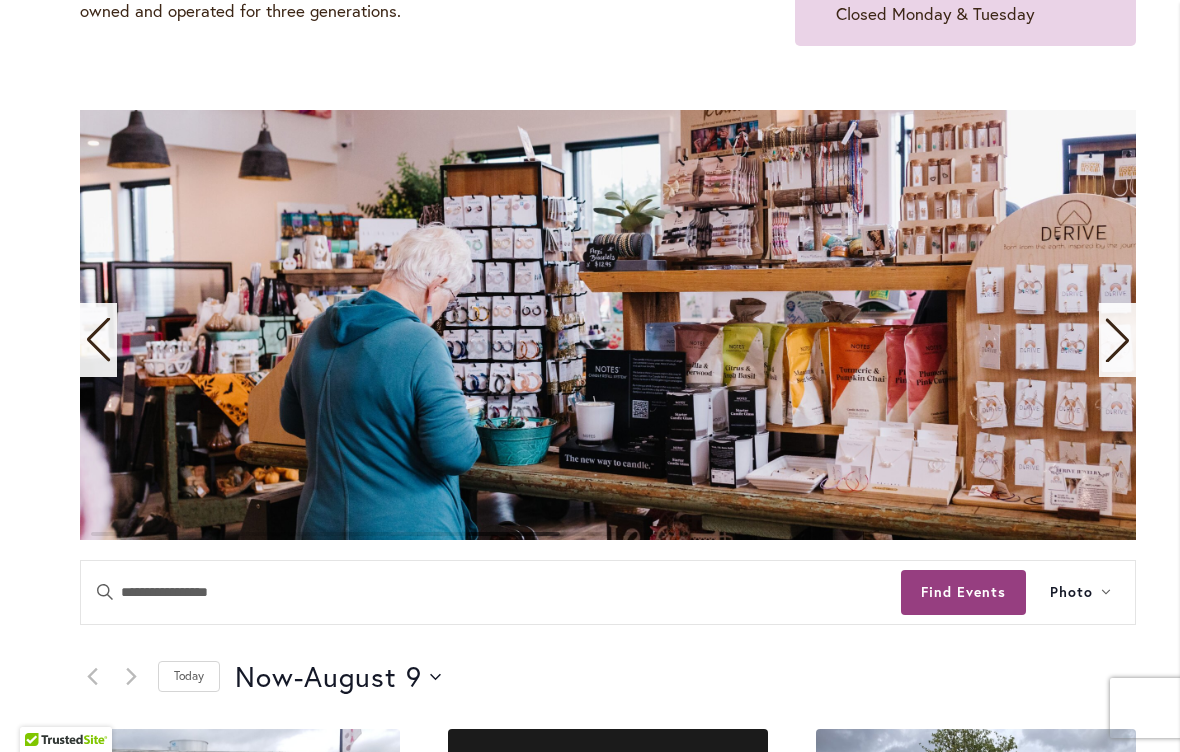 click 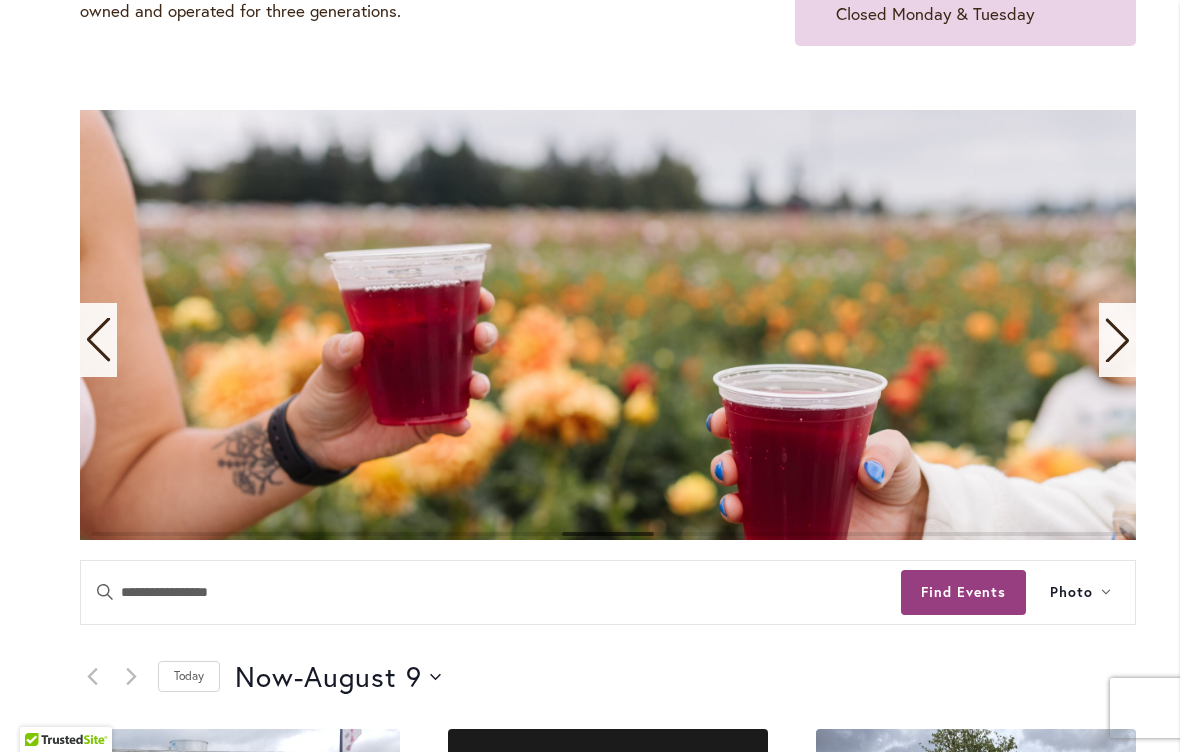 click 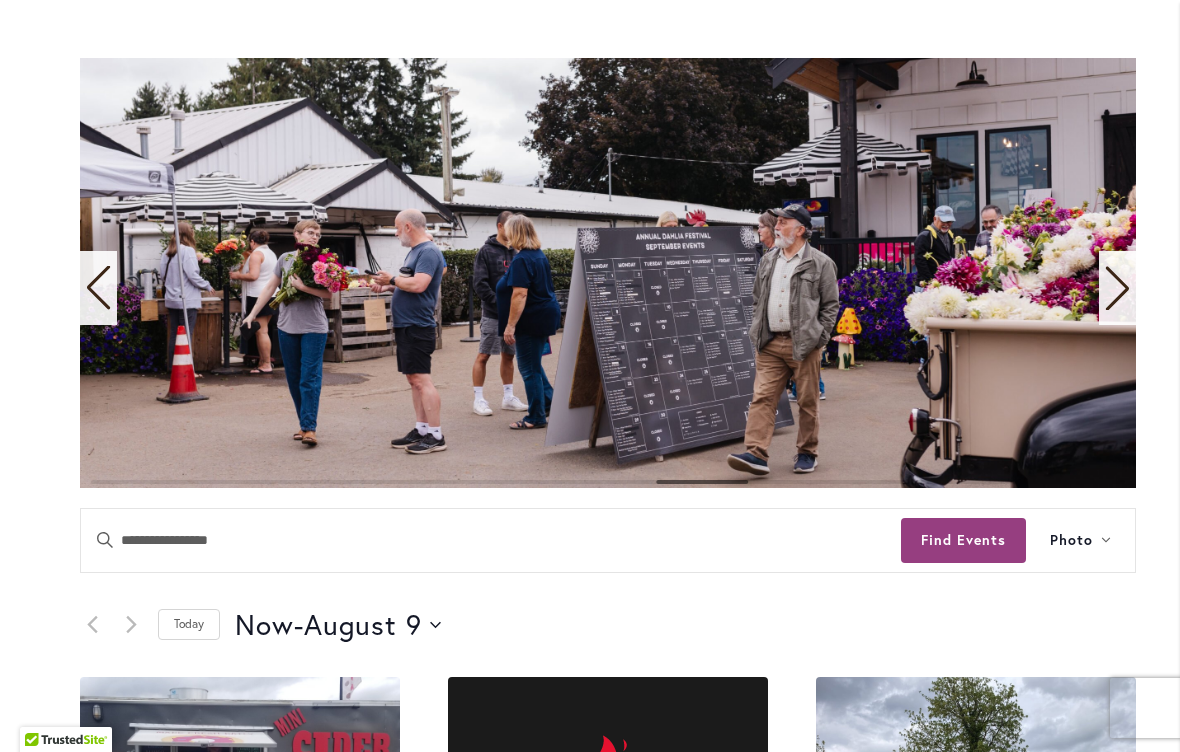 scroll, scrollTop: 412, scrollLeft: 0, axis: vertical 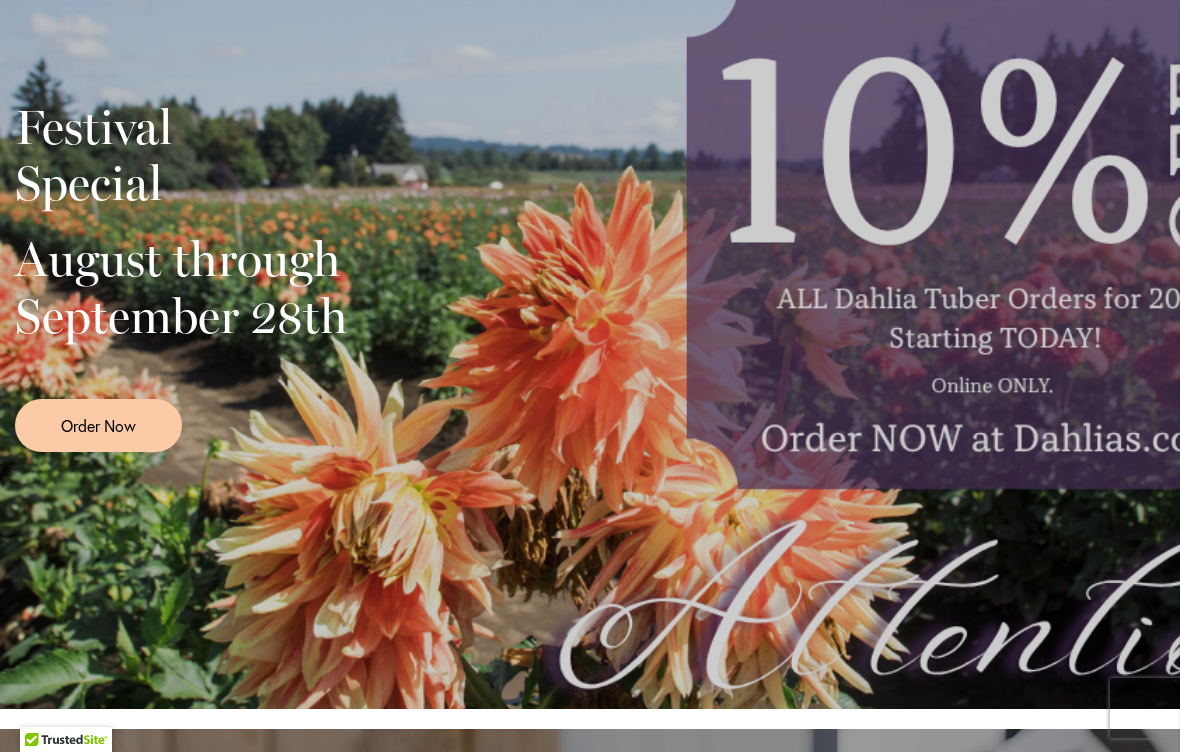 click on "Festival Special
August through September 28th
Order Now" at bounding box center (590, 269) 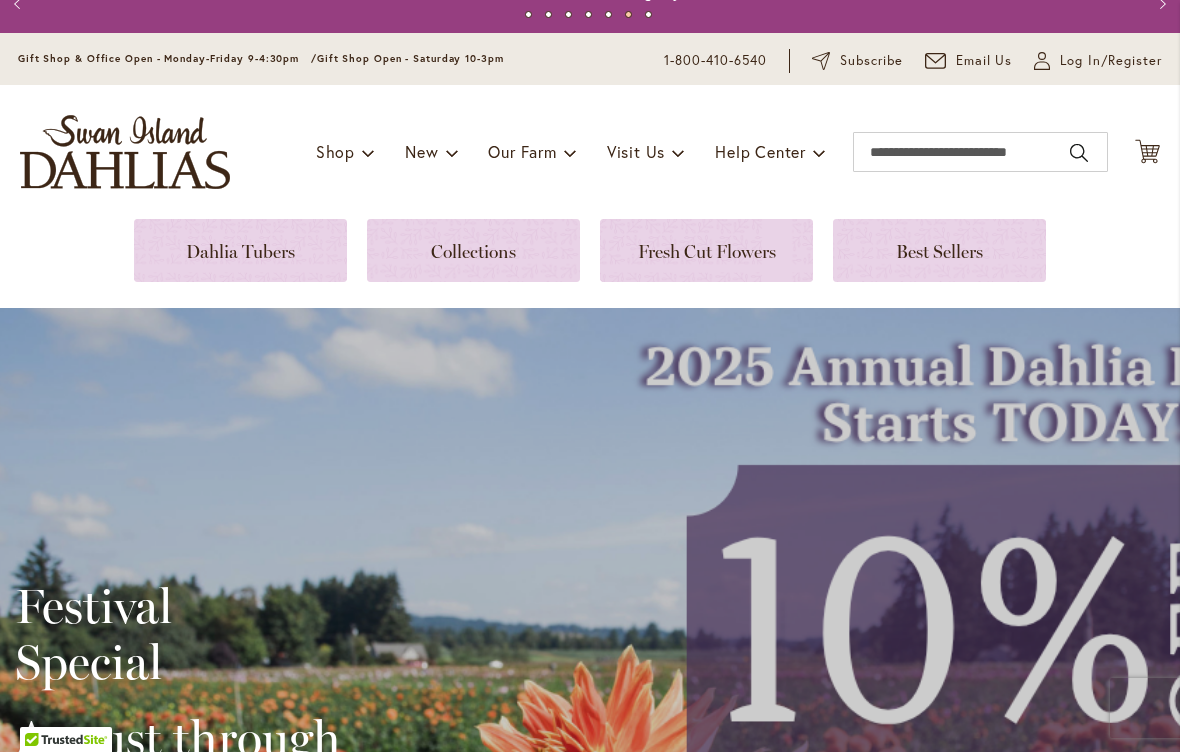 scroll, scrollTop: 20, scrollLeft: 0, axis: vertical 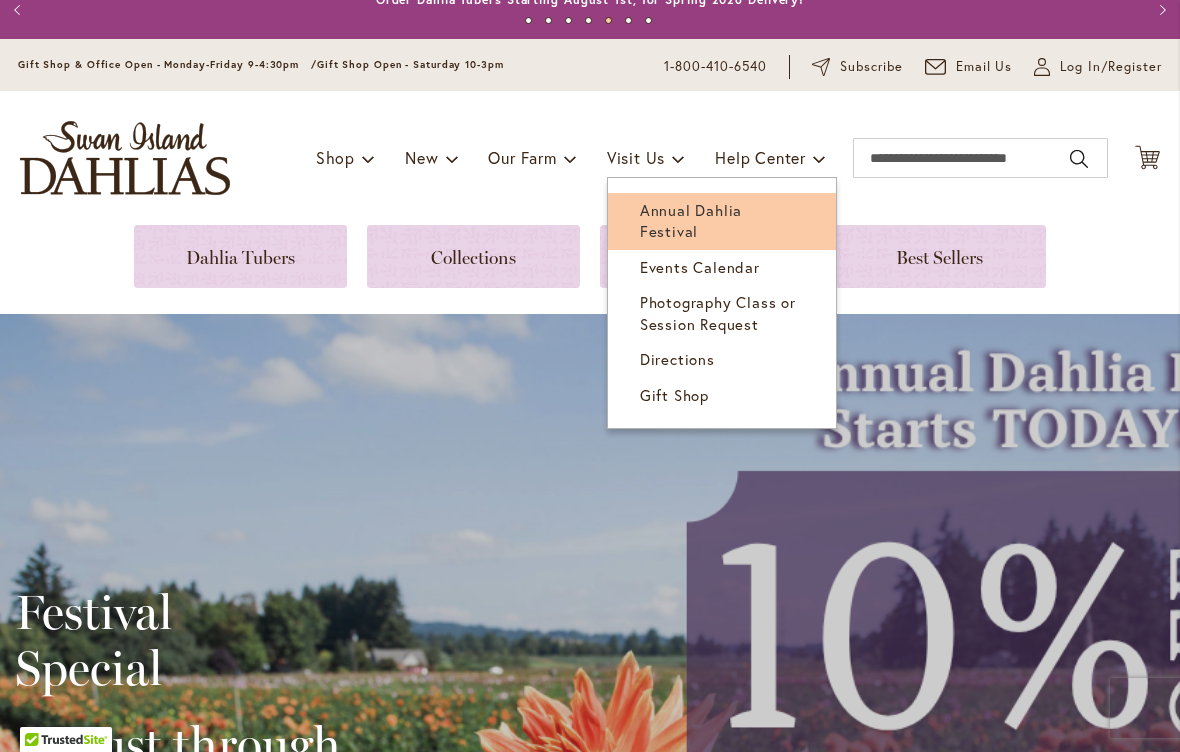 click on "Annual Dahlia Festival" at bounding box center [691, 220] 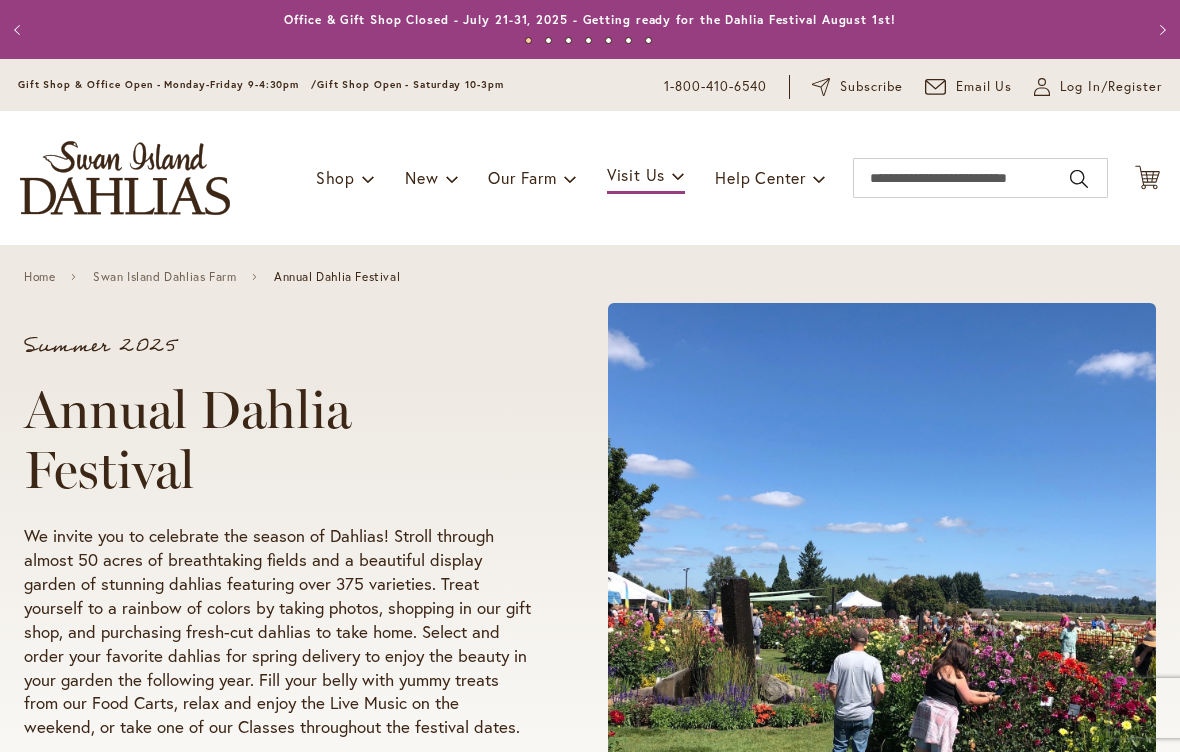 scroll, scrollTop: 0, scrollLeft: 0, axis: both 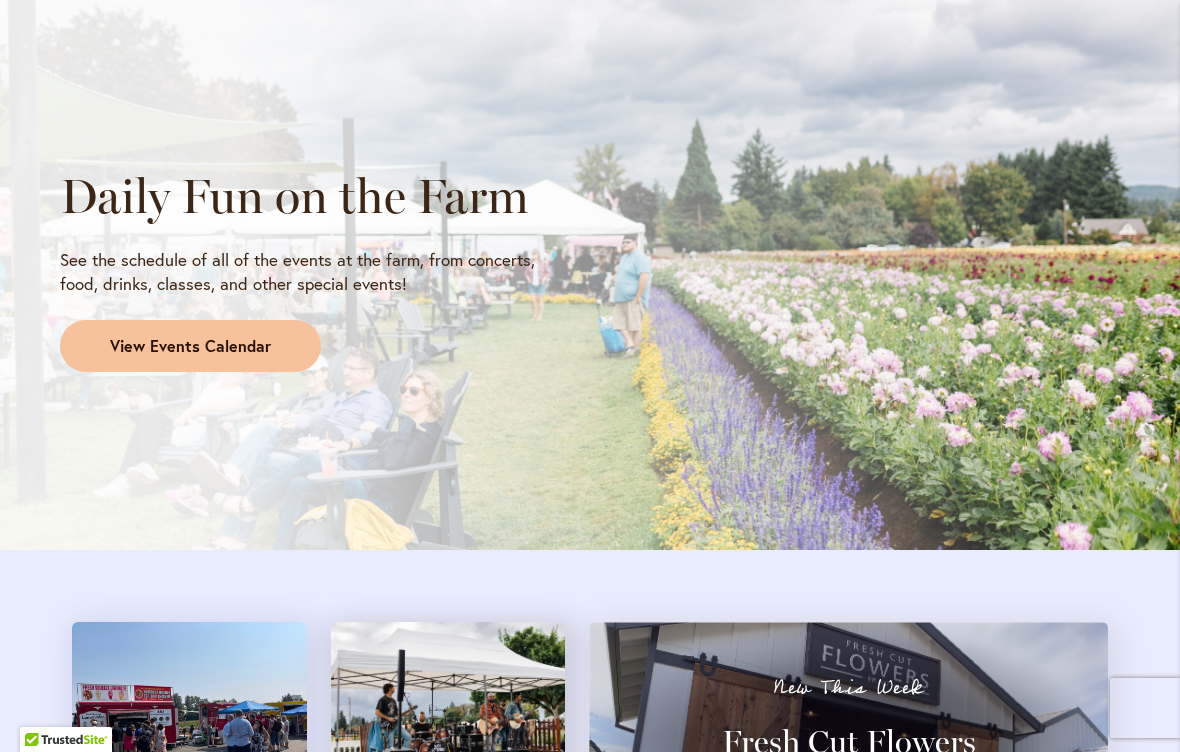 click on "View Events Calendar" at bounding box center [190, 346] 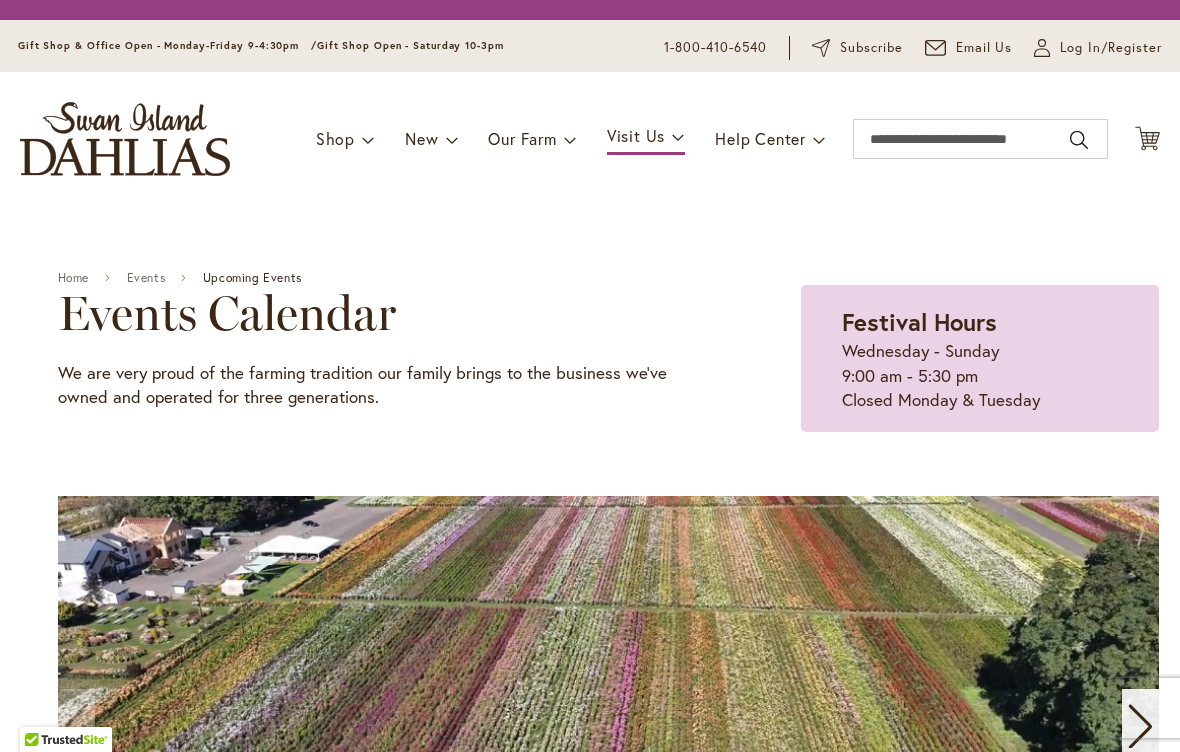 scroll, scrollTop: 0, scrollLeft: 0, axis: both 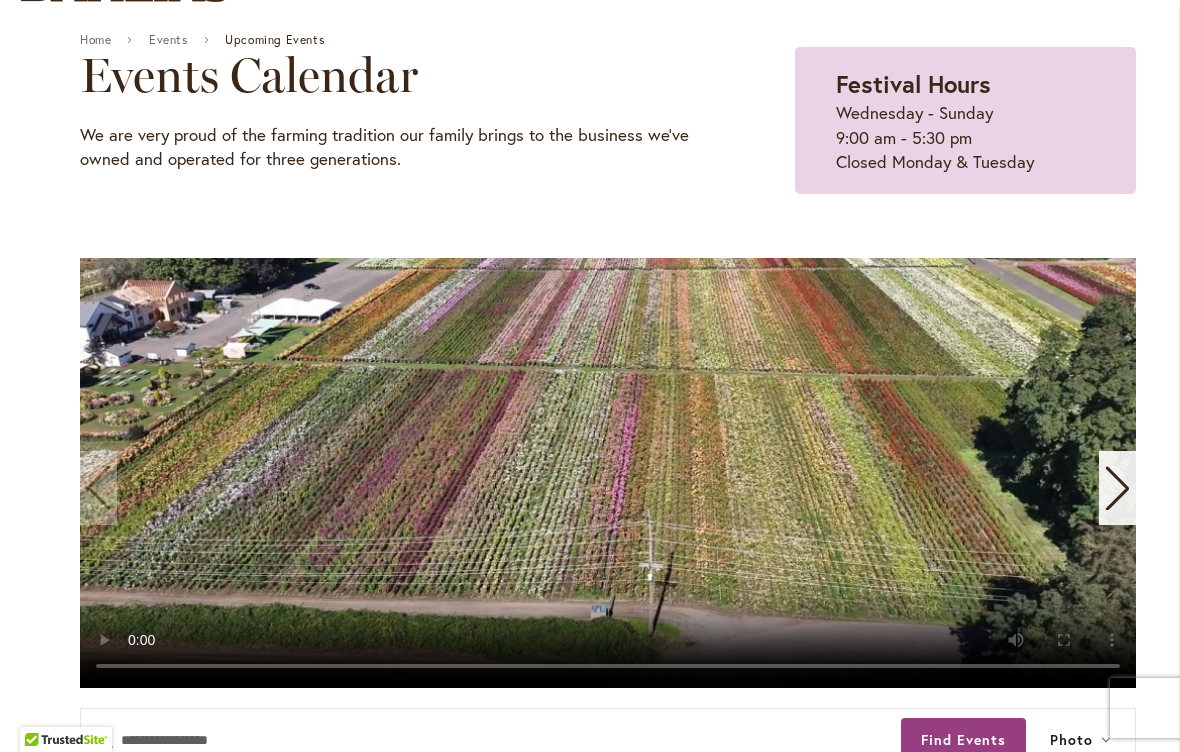 click 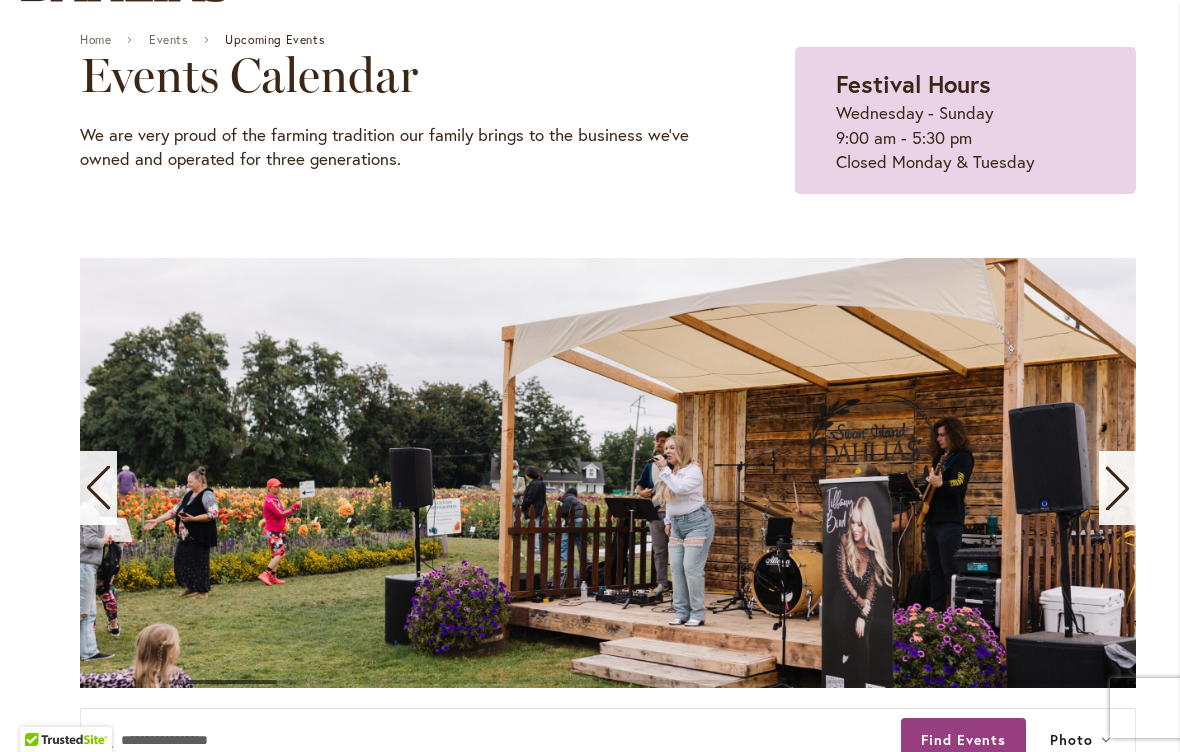click 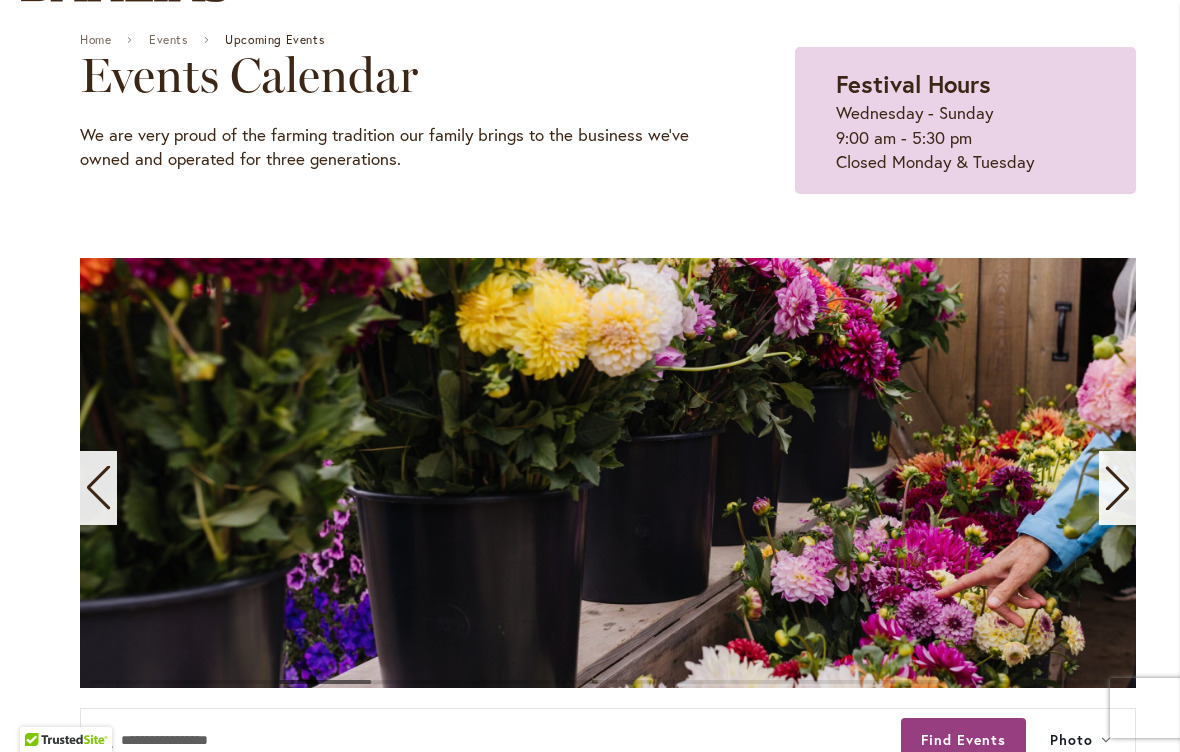 click at bounding box center [1117, 488] 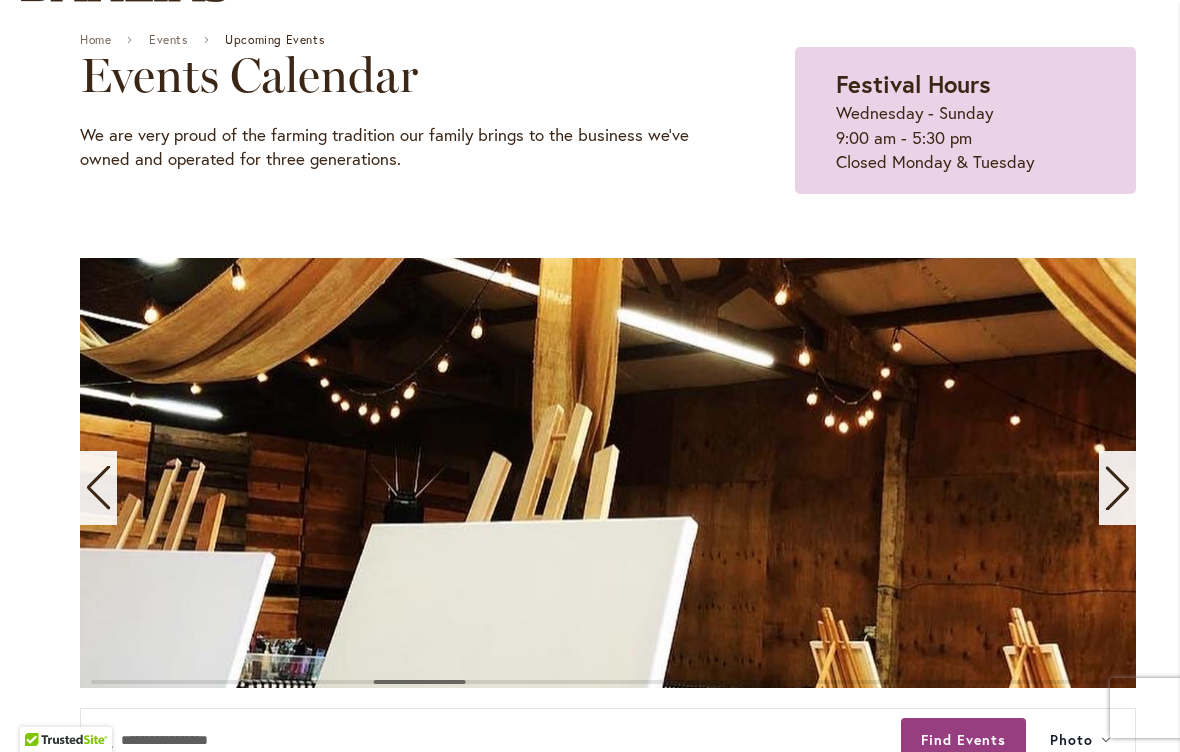 click on "12 events found.
Home       Events     Upcoming Events
Events Calendar
We are very proud of the farming tradition our family brings to the business we've owned and operated for three generations.
Festival Hours
Wednesday - Sunday 9:00 am - 5:30 pm Closed Monday & Tuesday
Events Search and Views Navigation
Search
Enter Keyword. Search for Events by Keyword.
Find Events
Event Views Navigation
Photo
List
Month
Photo
Week" at bounding box center (608, 1380) 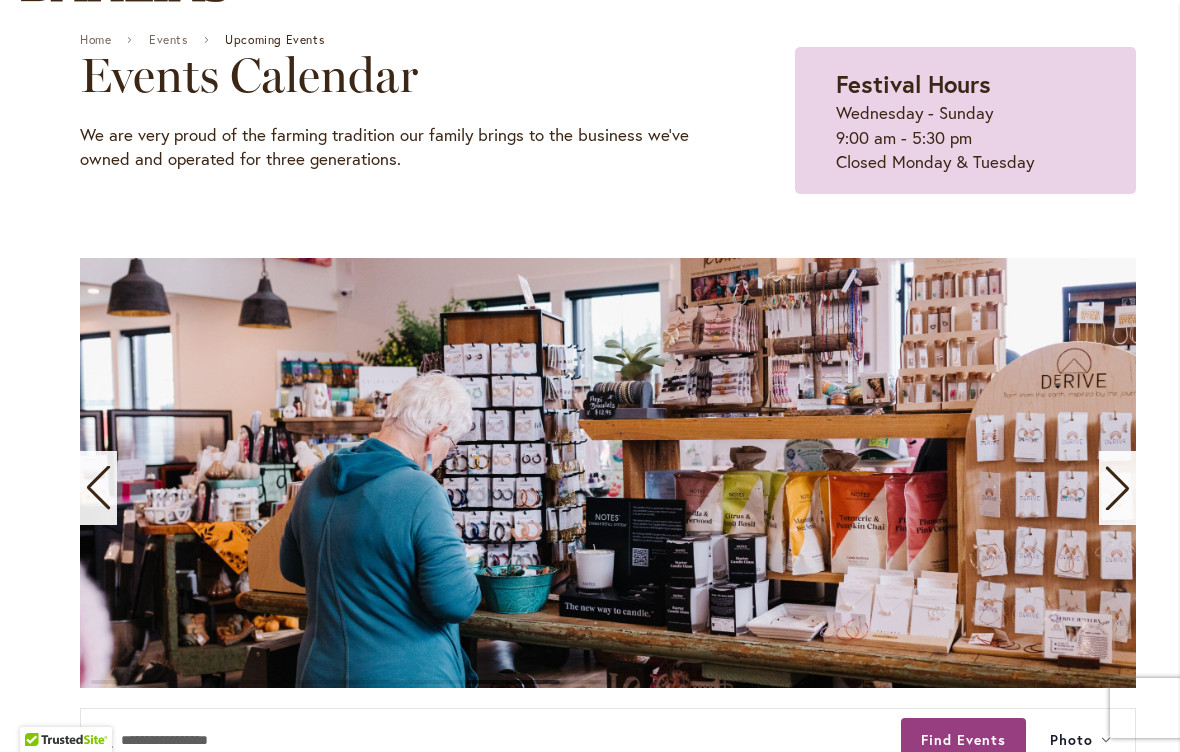 click 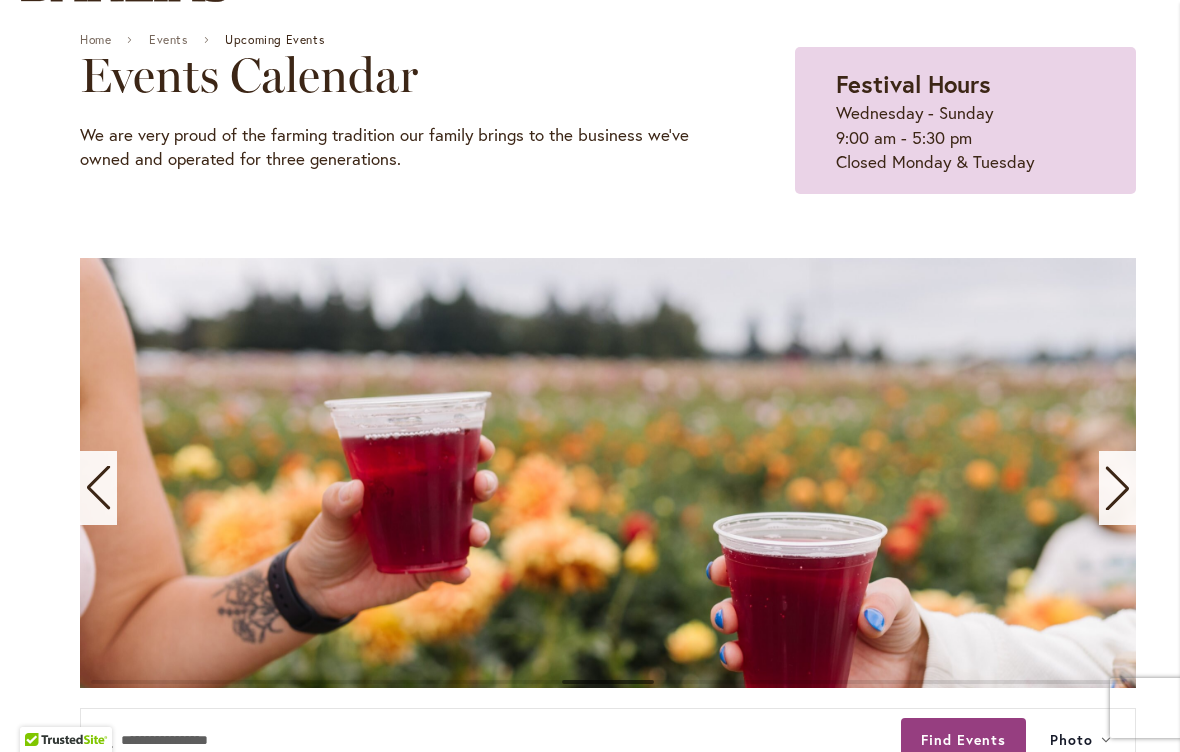 click 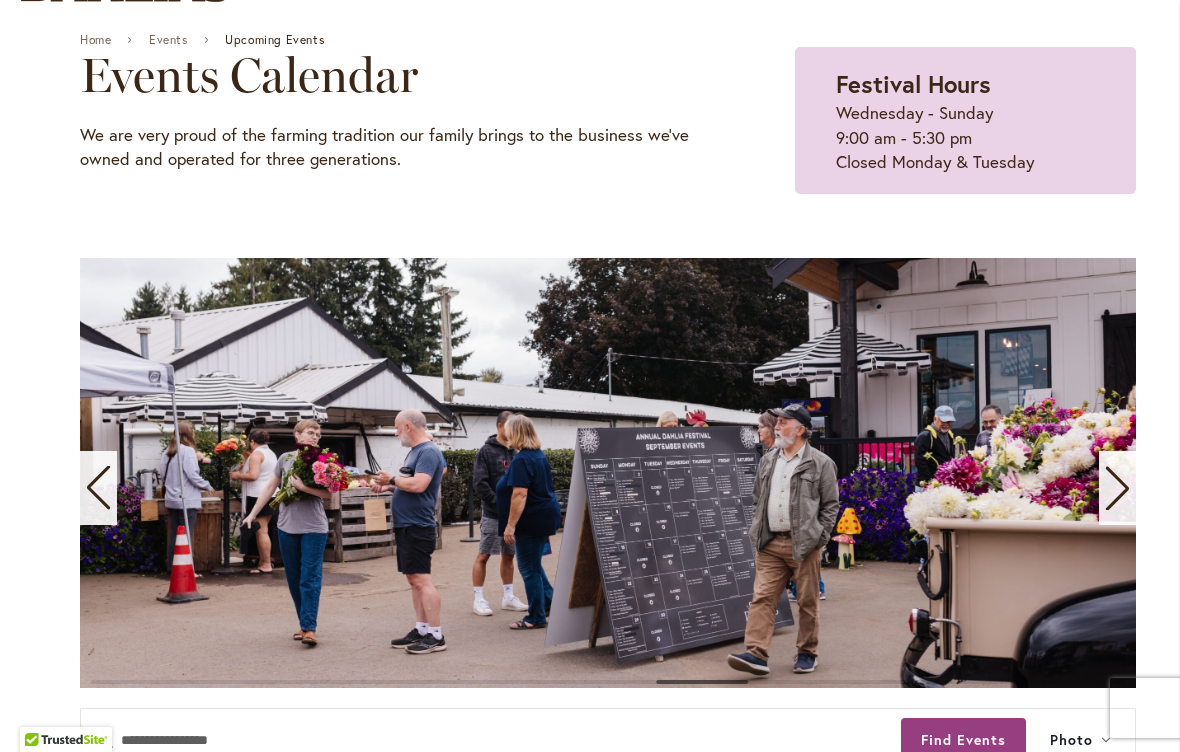 click 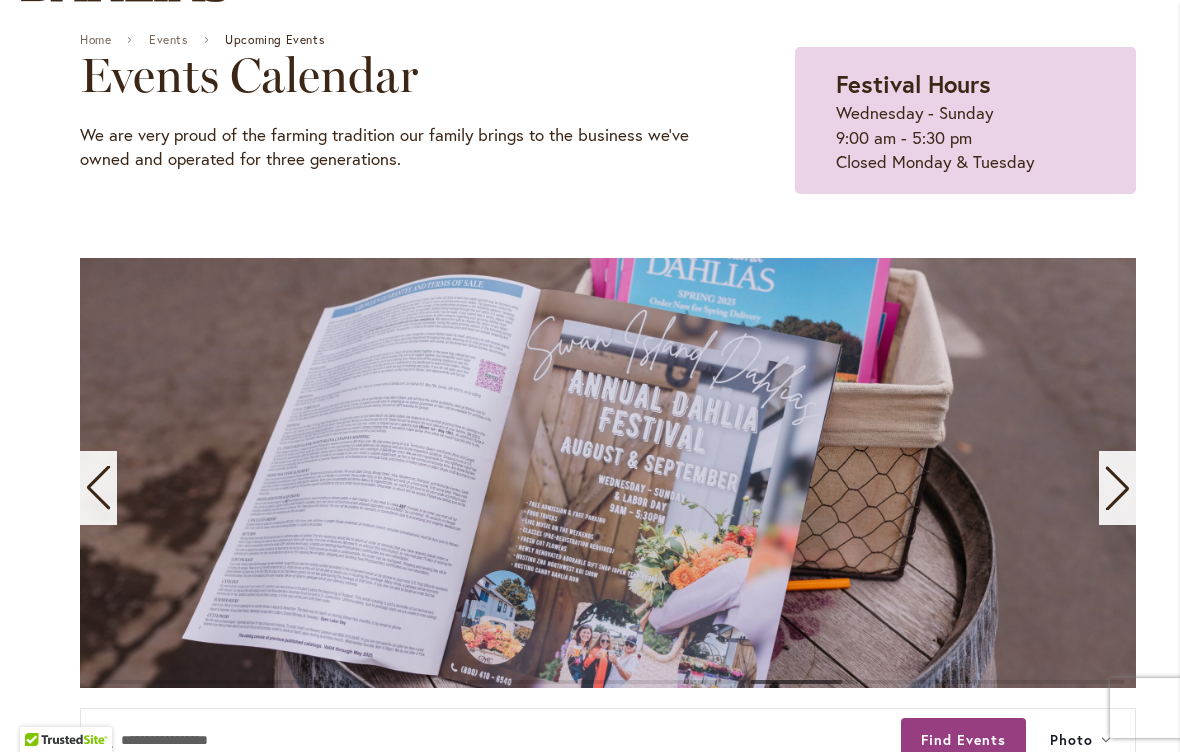 click 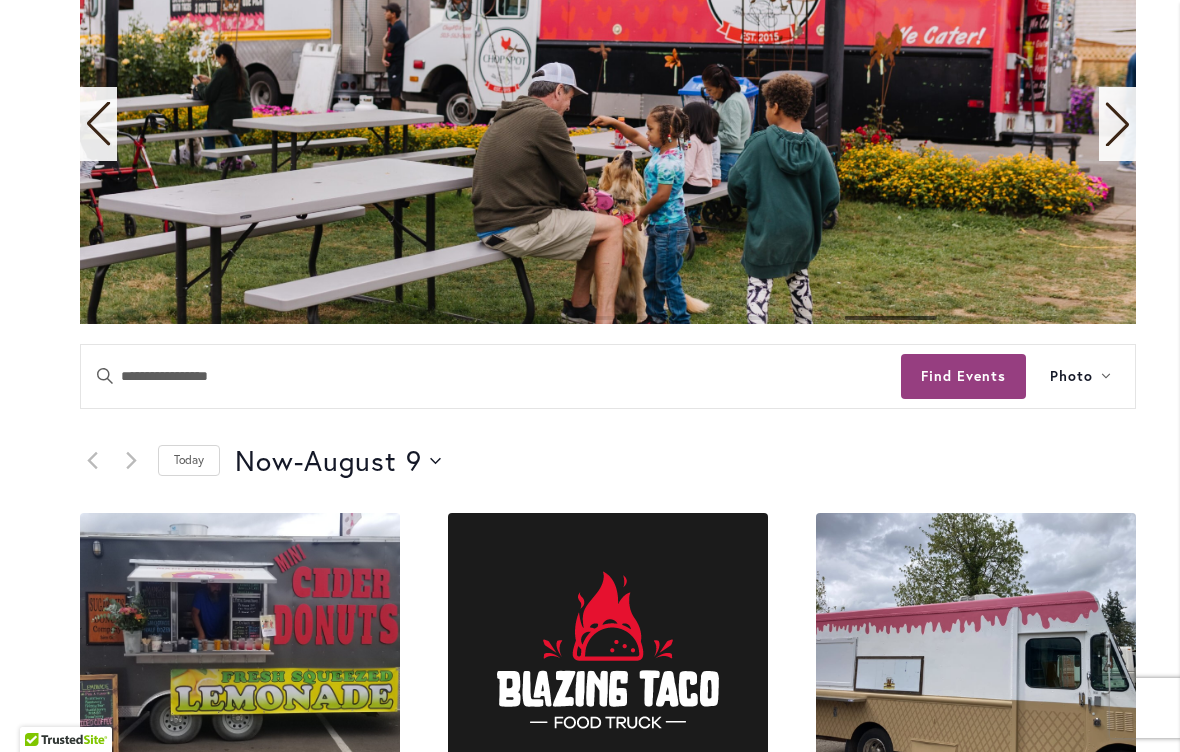 scroll, scrollTop: 579, scrollLeft: 0, axis: vertical 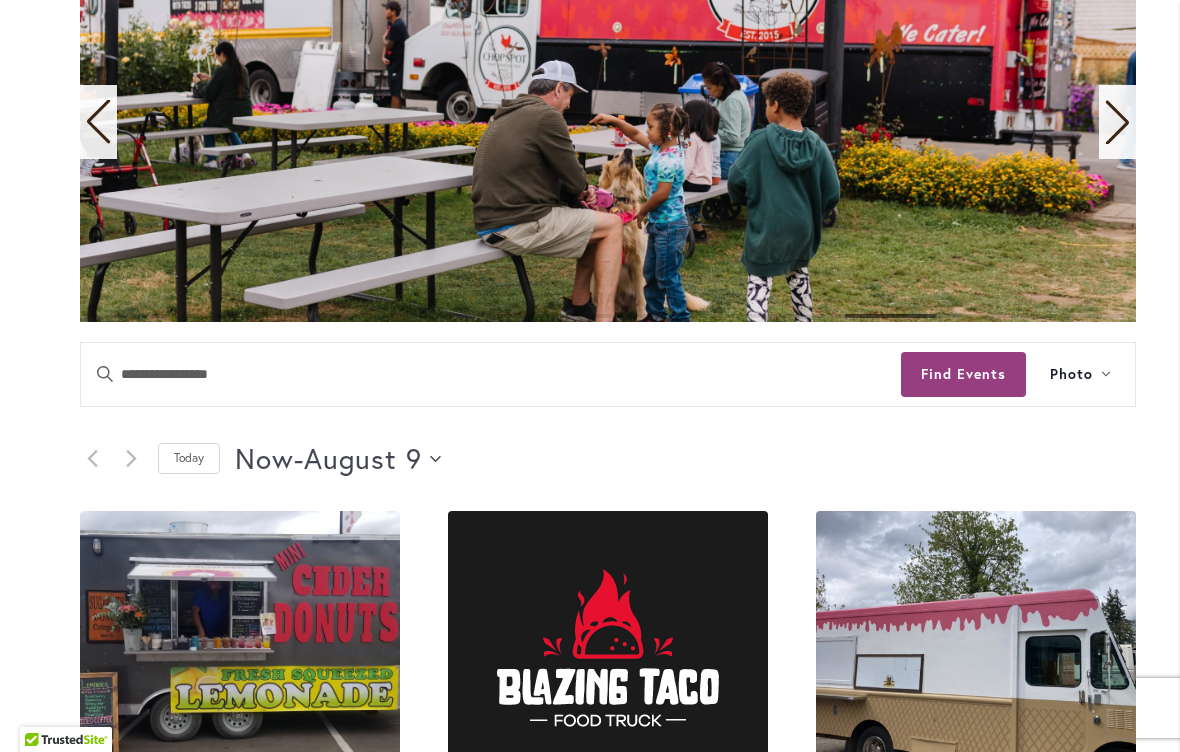 click on "August 9" at bounding box center (363, 459) 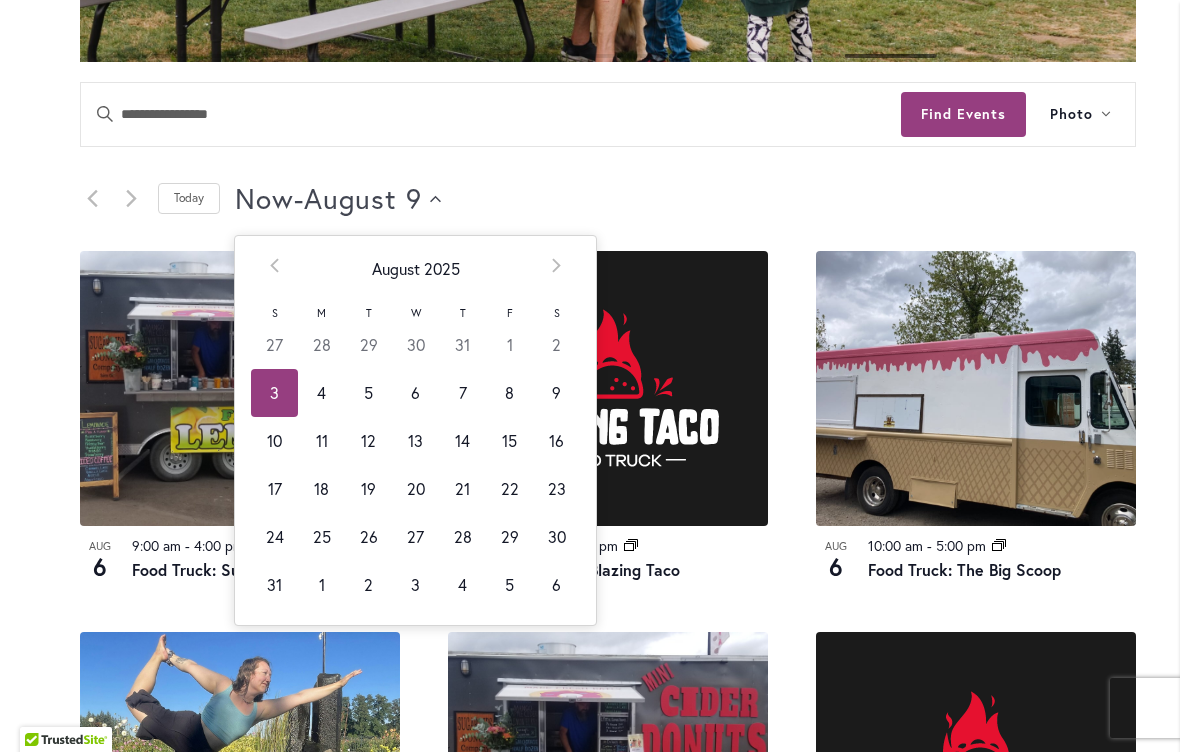 scroll, scrollTop: 840, scrollLeft: 0, axis: vertical 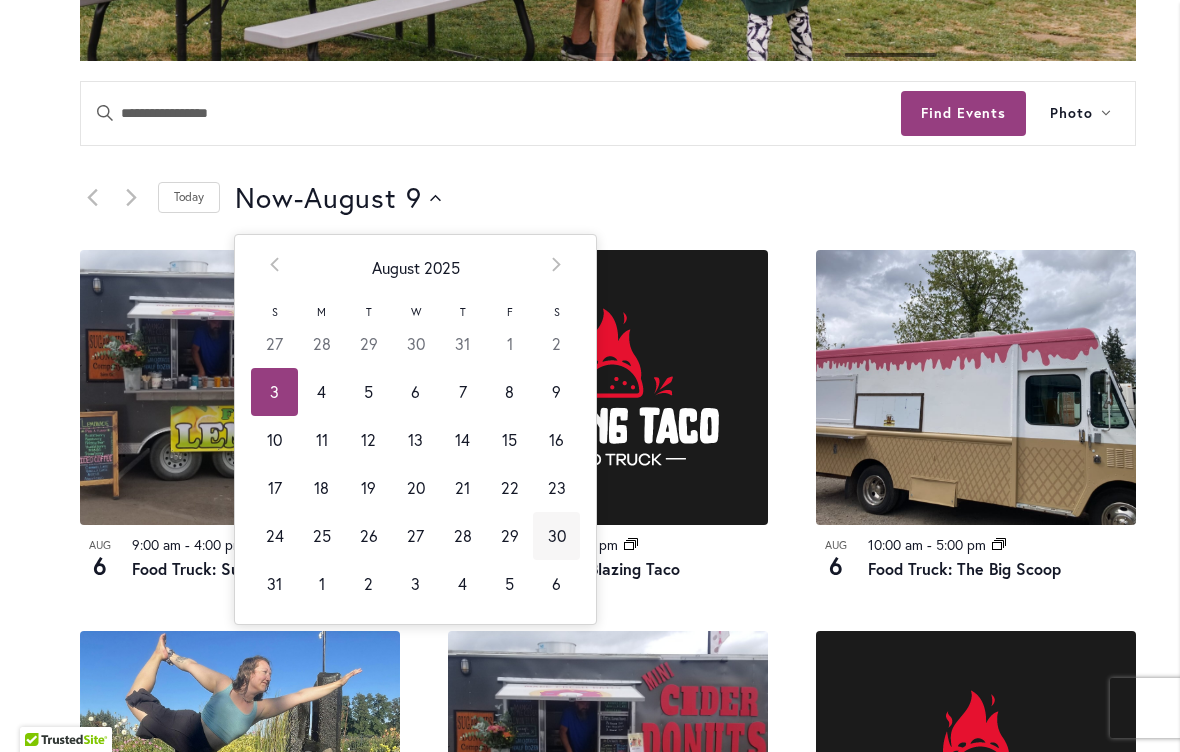 click on "30" at bounding box center (556, 536) 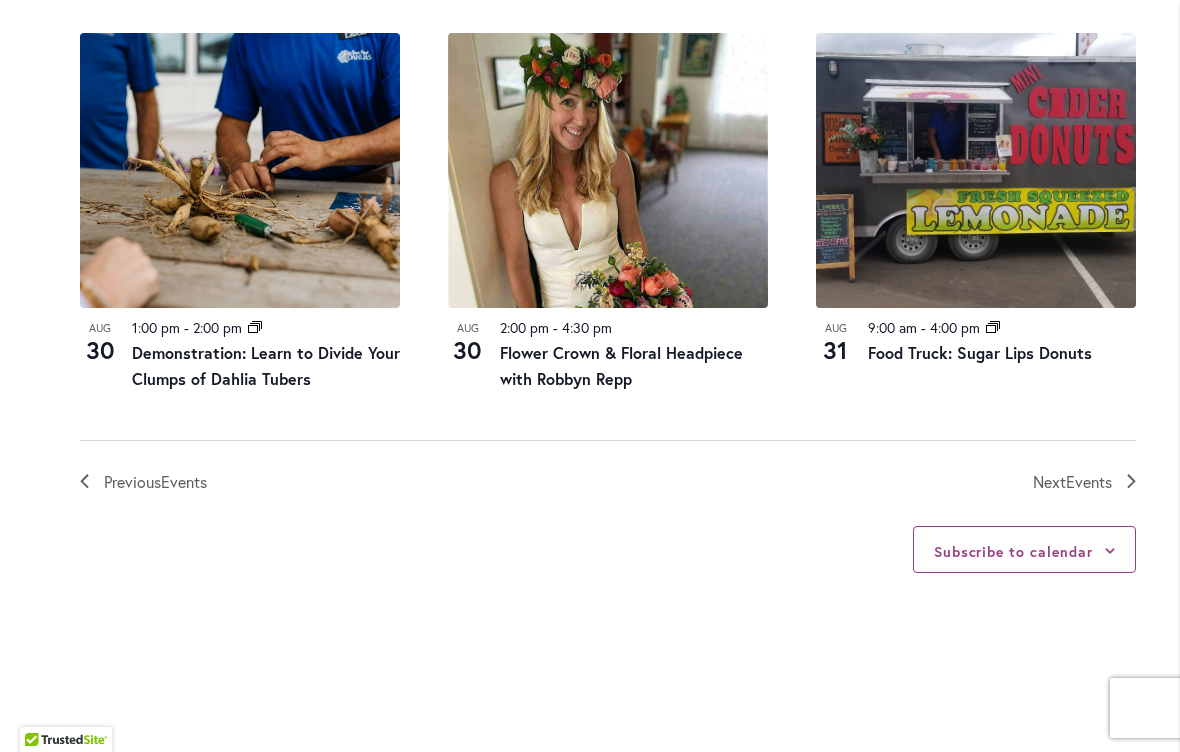 scroll, scrollTop: 2254, scrollLeft: 0, axis: vertical 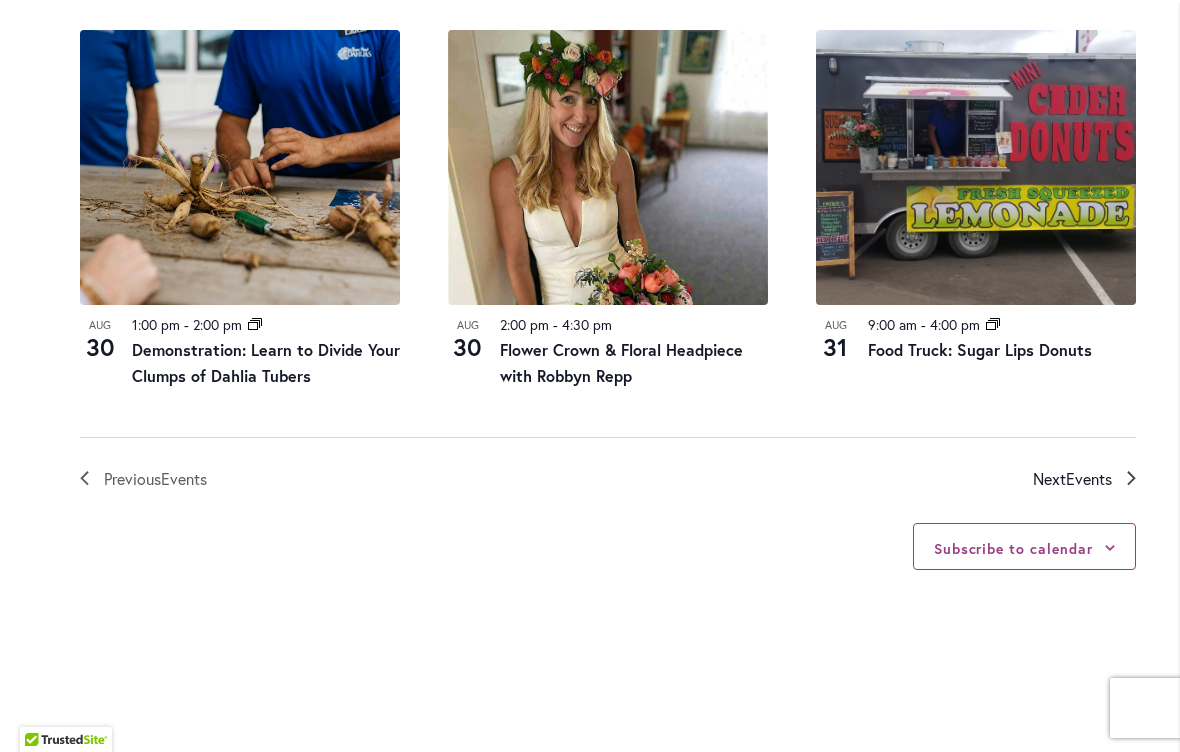 click on "Next  Events" at bounding box center [1072, 479] 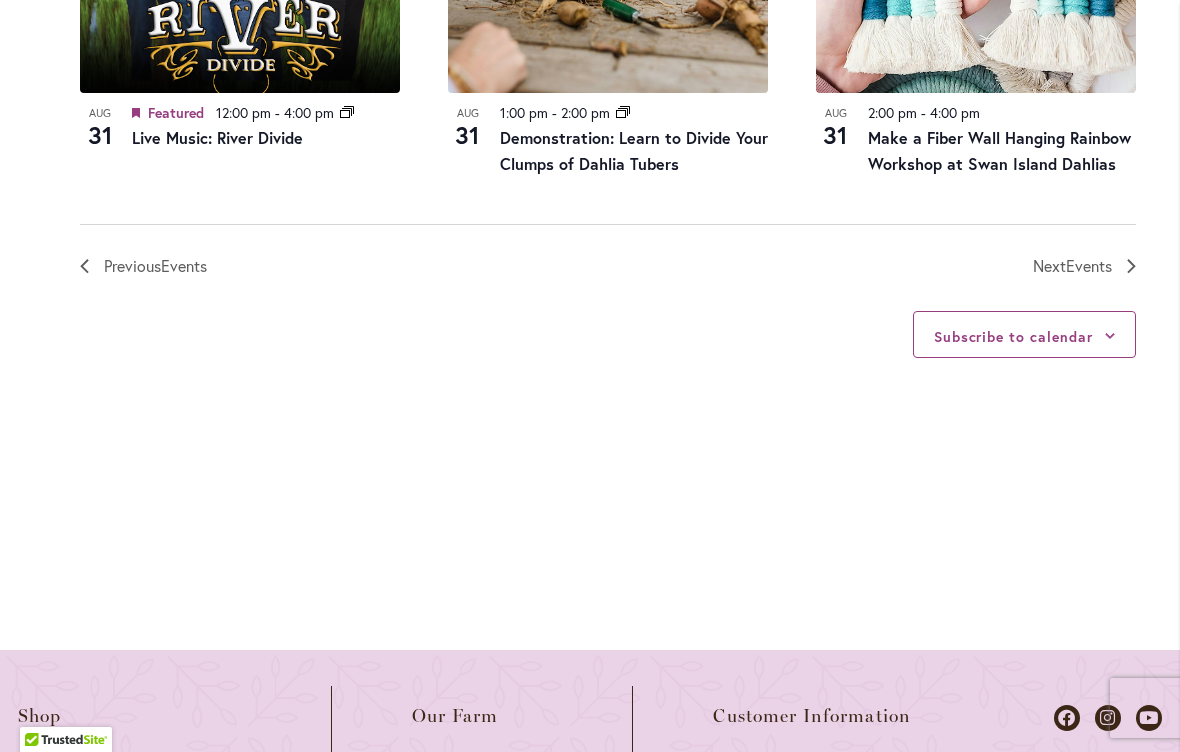 scroll, scrollTop: 2465, scrollLeft: 0, axis: vertical 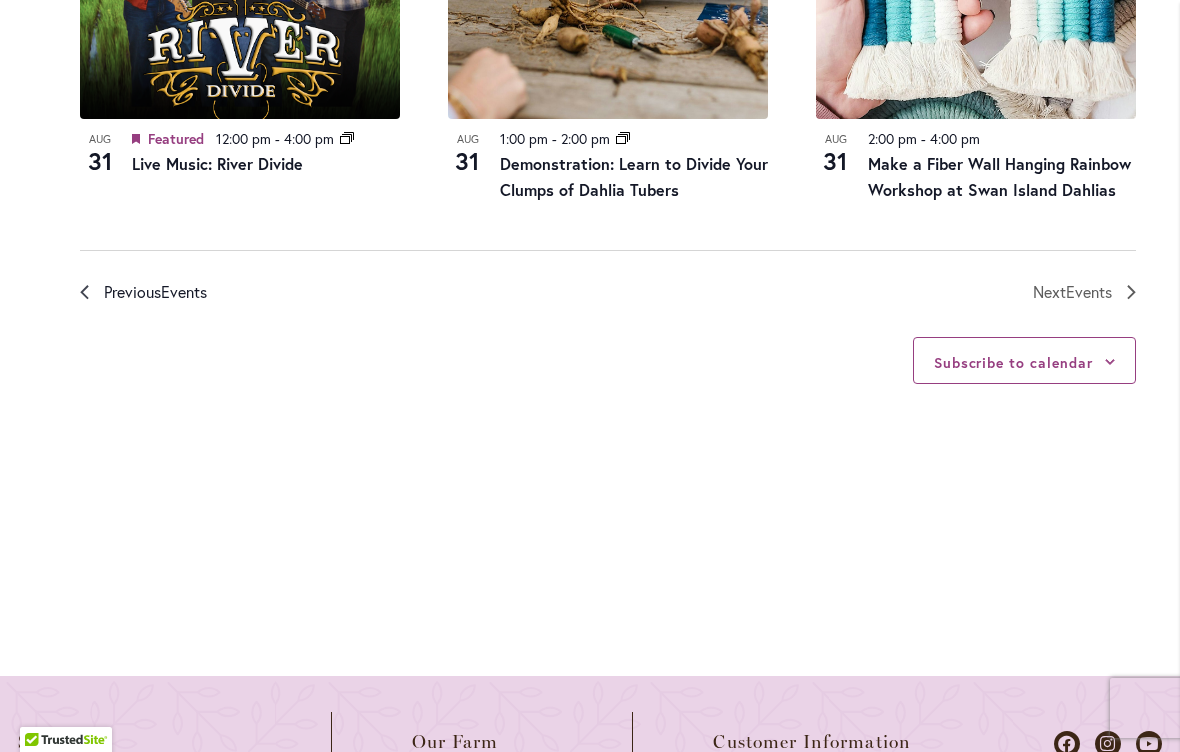 click on "Previous  Events" at bounding box center [155, 292] 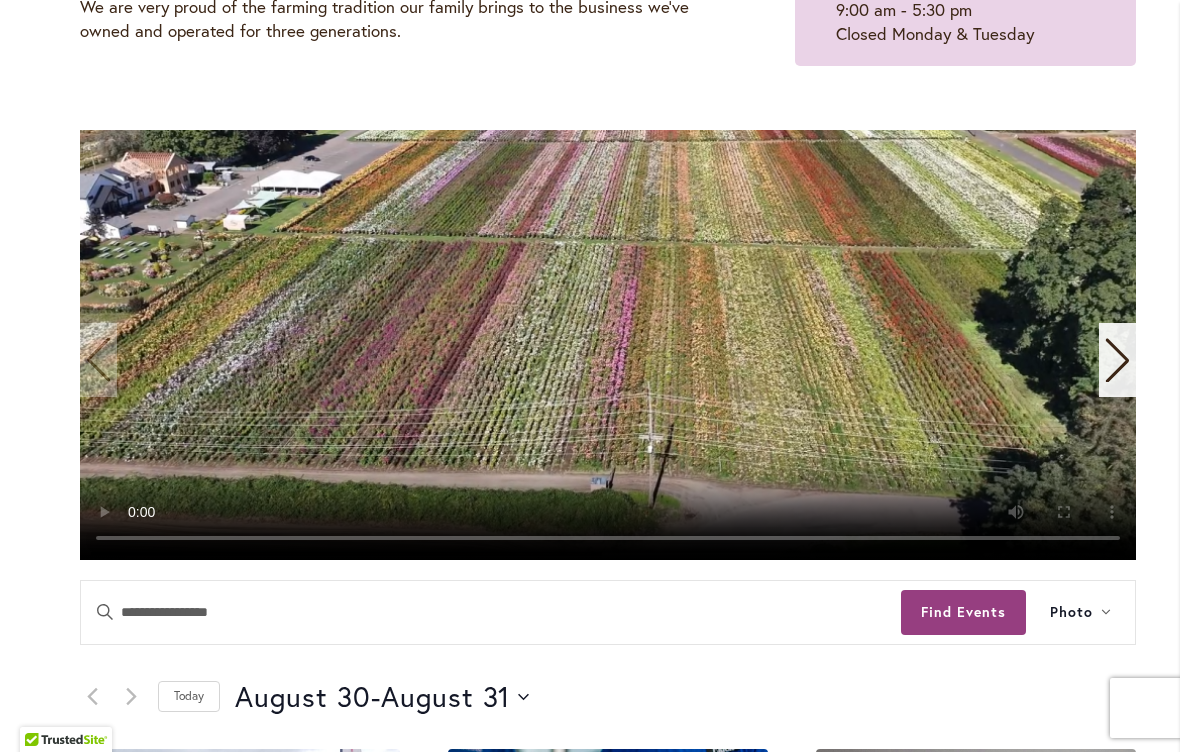 scroll, scrollTop: 340, scrollLeft: 0, axis: vertical 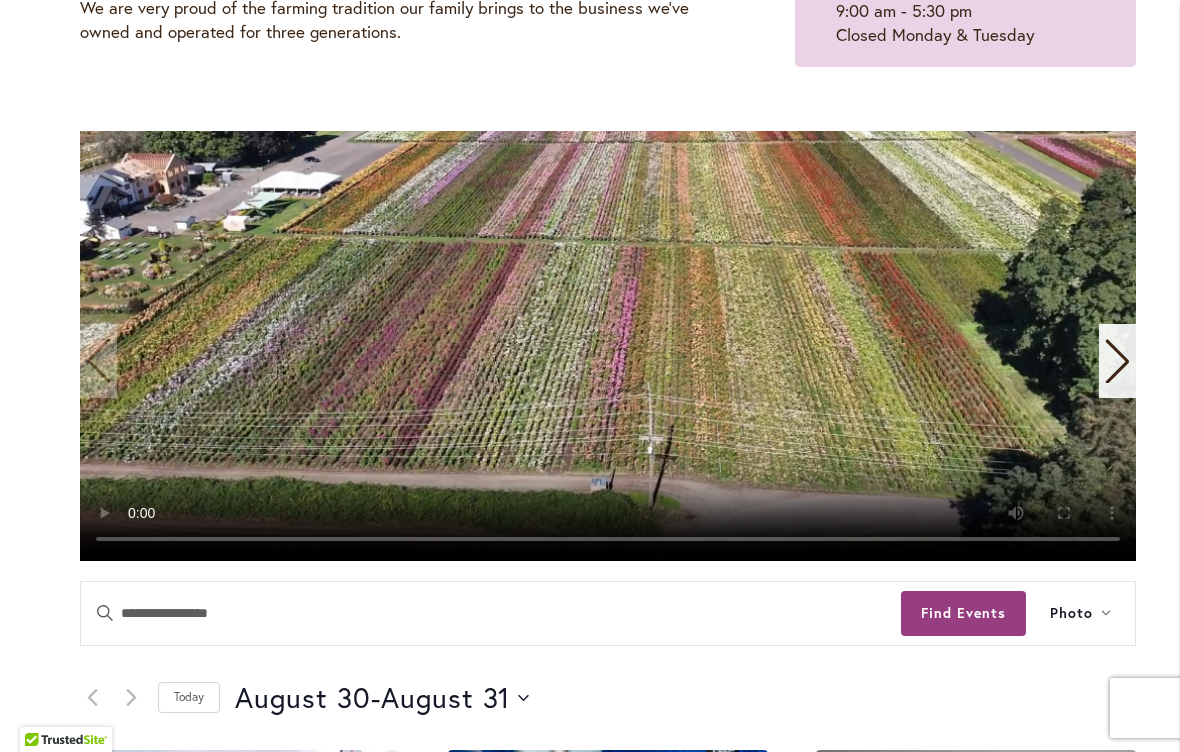 click at bounding box center (608, 346) 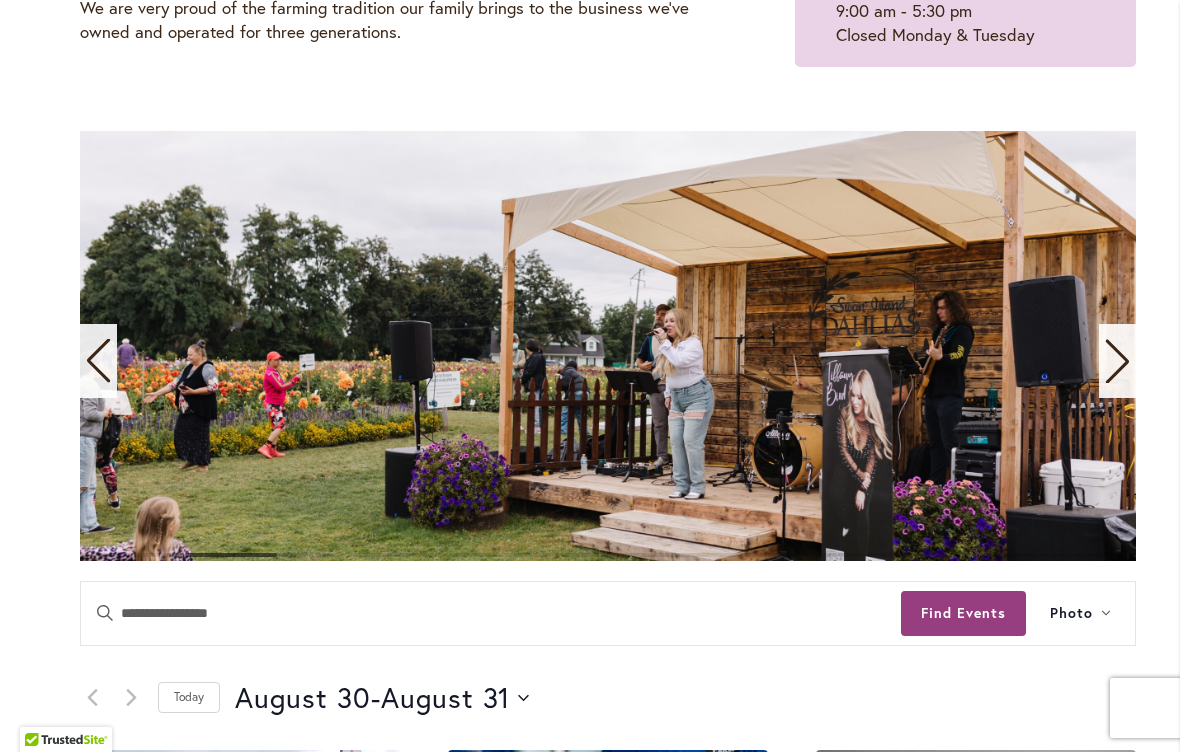 click 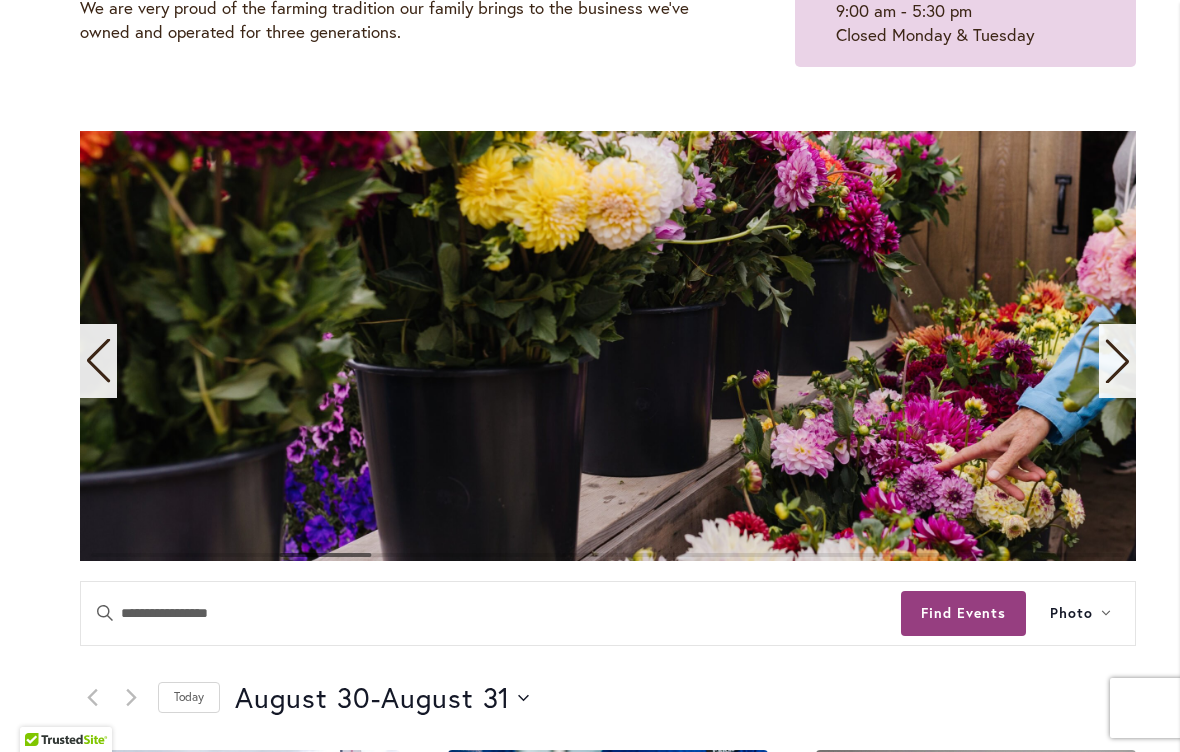 click 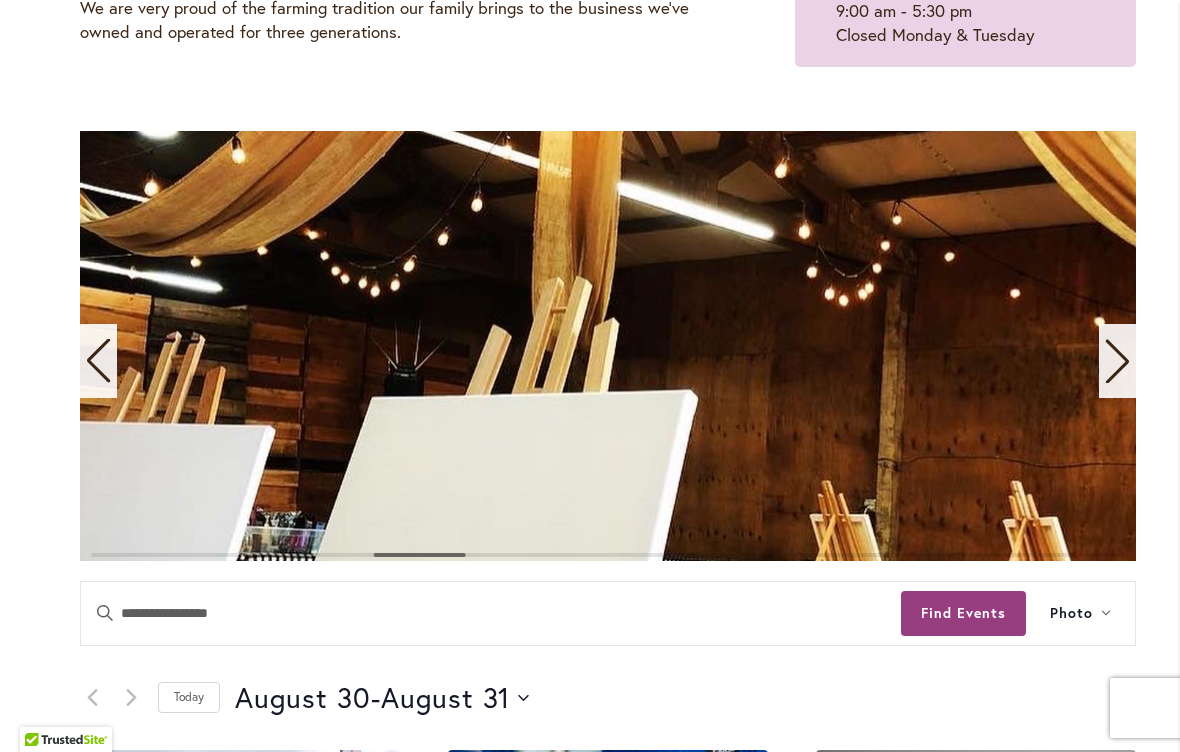 click 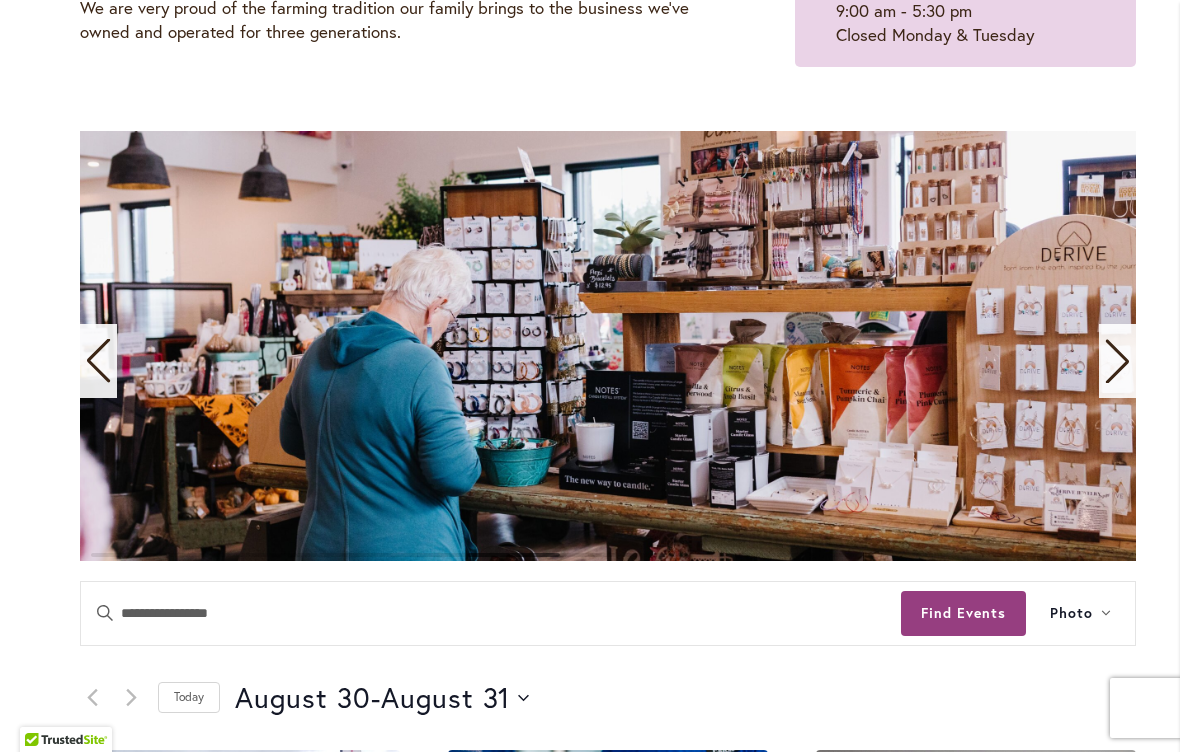 click 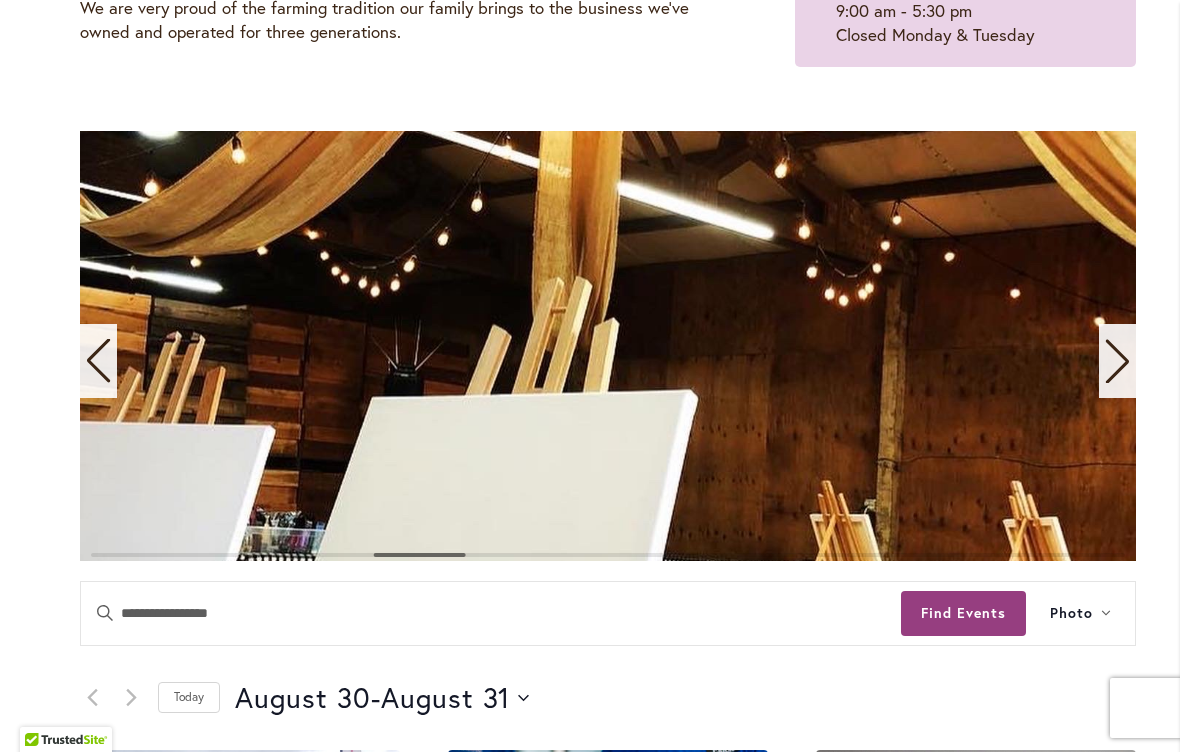 click at bounding box center [608, 346] 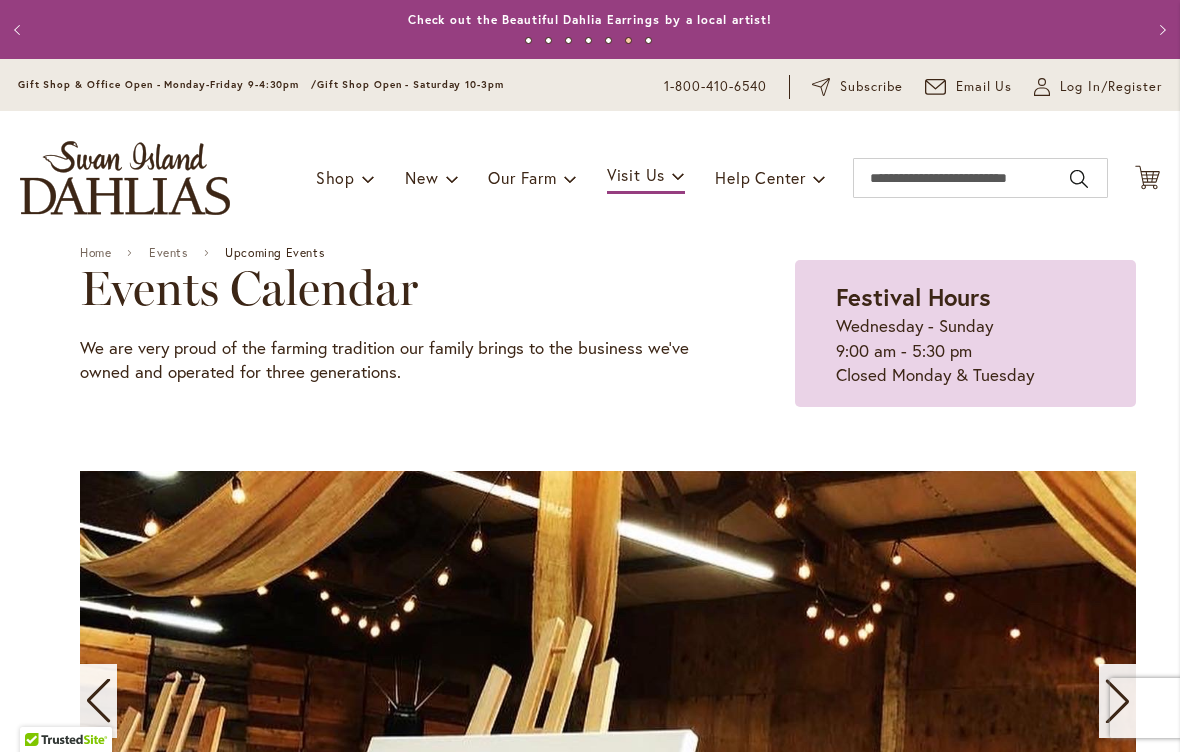 scroll, scrollTop: 0, scrollLeft: 0, axis: both 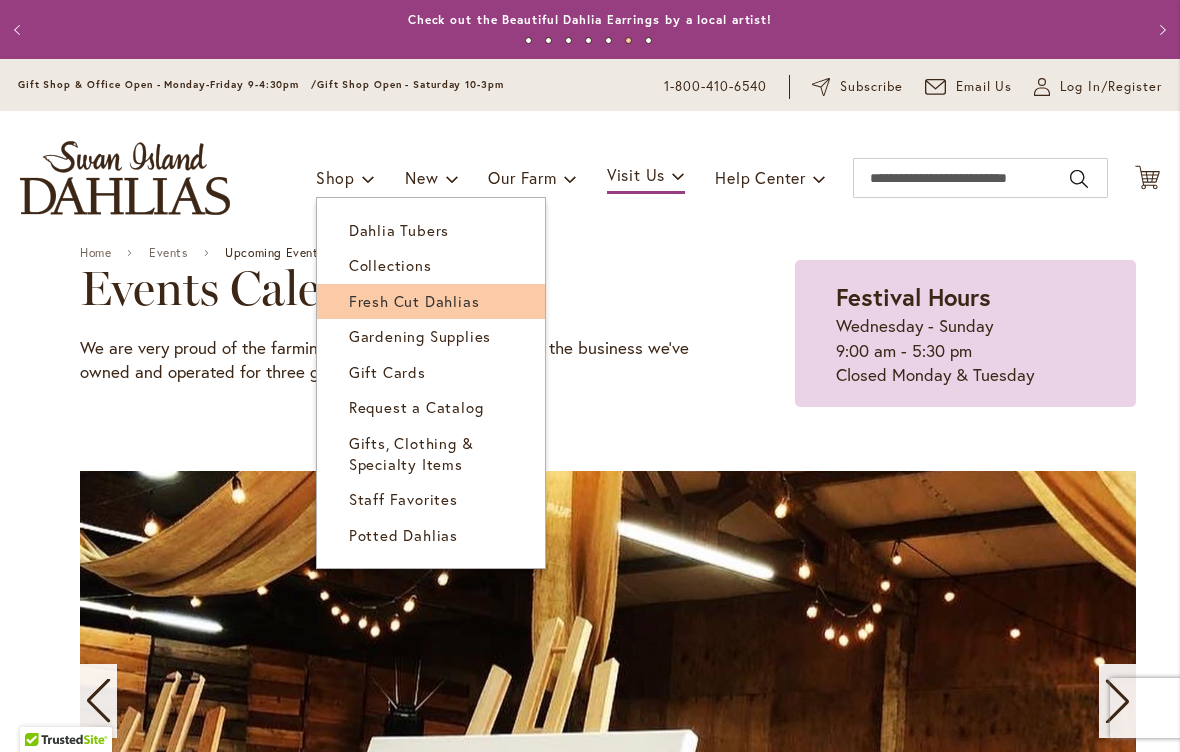 click on "Fresh Cut Dahlias" at bounding box center [431, 301] 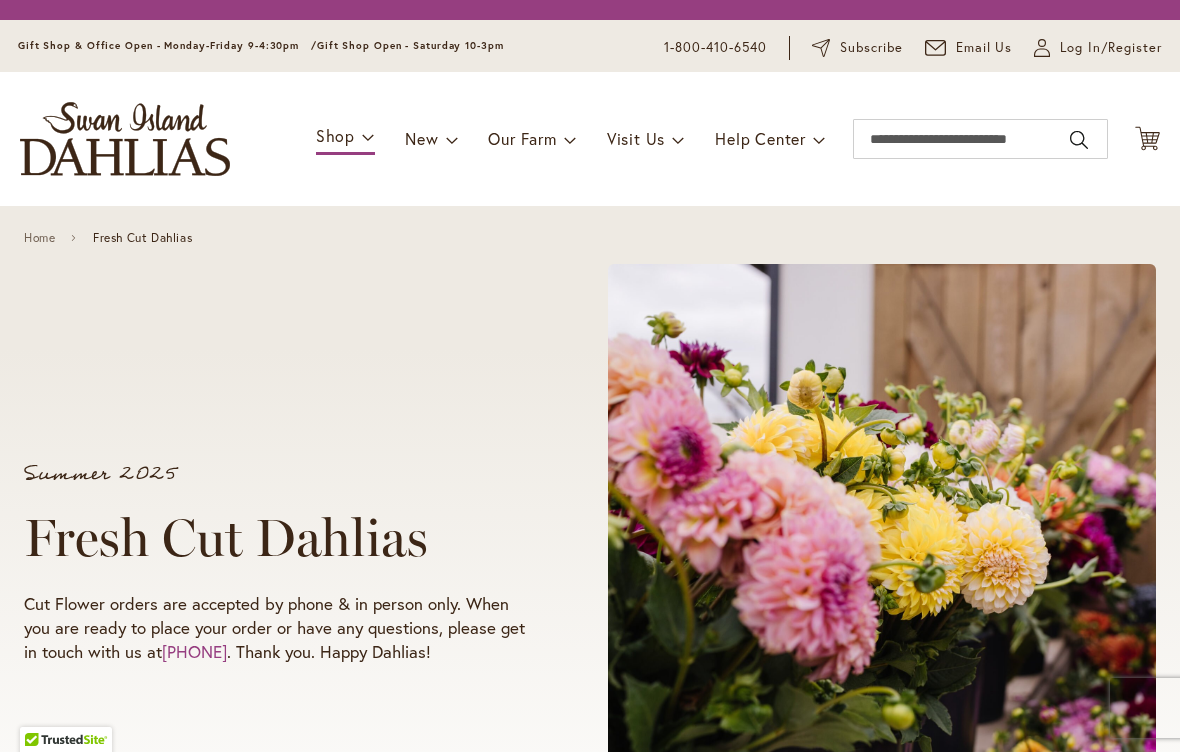 scroll, scrollTop: 0, scrollLeft: 0, axis: both 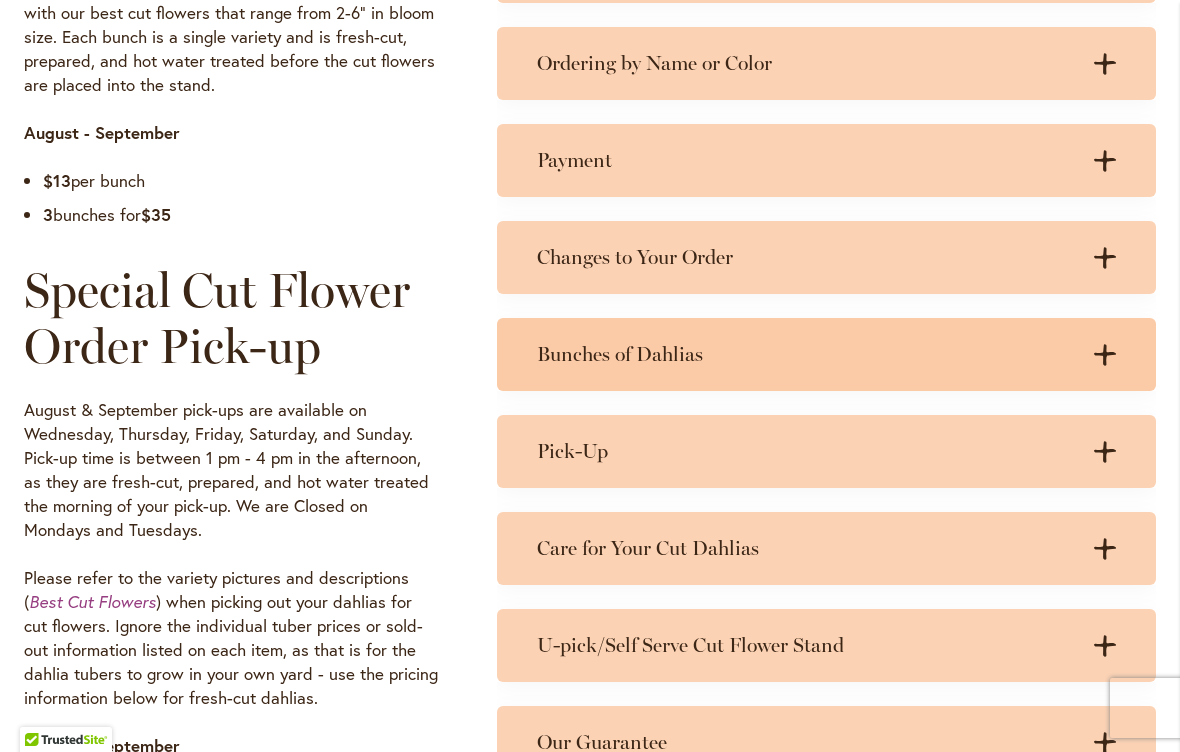 click on "Bunches of Dahlias
.cls-1 {
fill: #3c2616;
stroke-width: 0px;
}
.cls-1 {
fill: #3c2616;
stroke-width: 0px;
}" at bounding box center (826, 354) 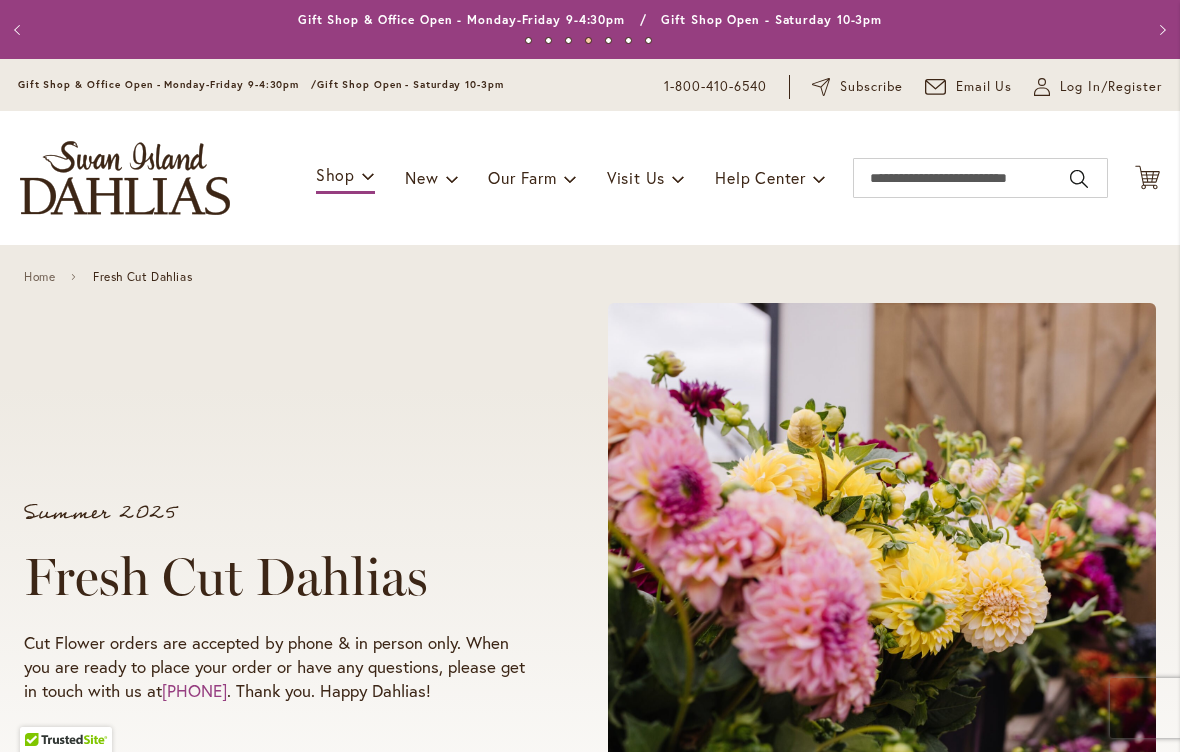 scroll, scrollTop: 0, scrollLeft: 0, axis: both 